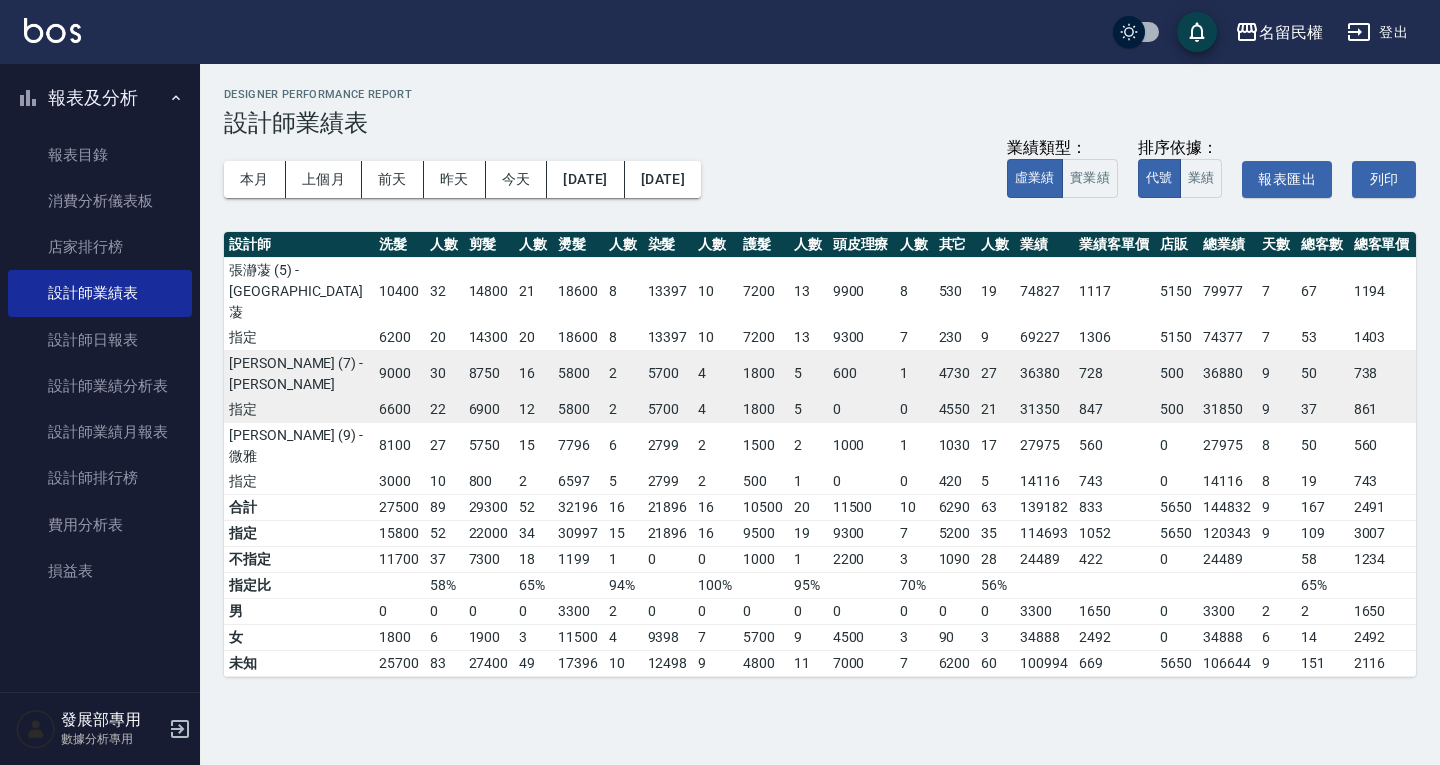scroll, scrollTop: 0, scrollLeft: 0, axis: both 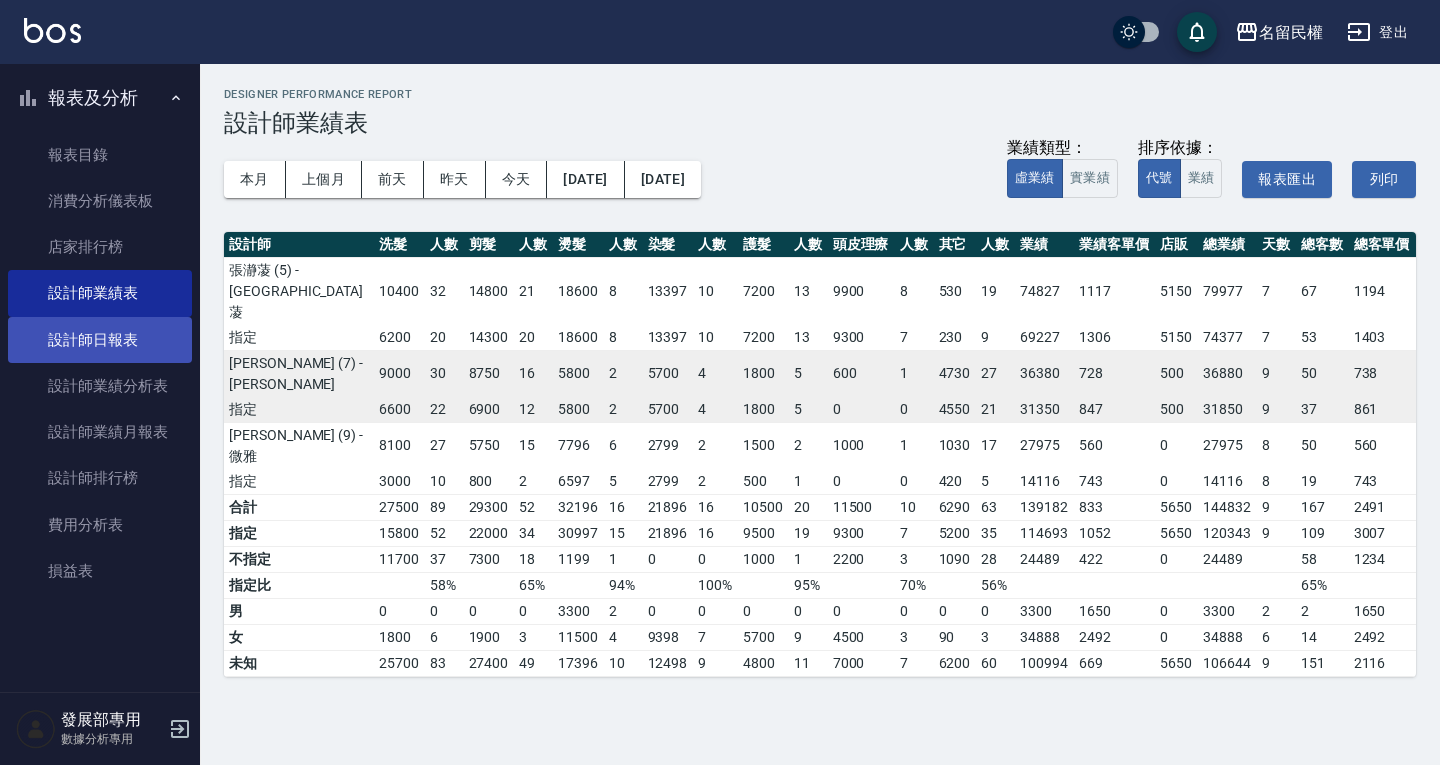 click on "設計師日報表" at bounding box center [100, 340] 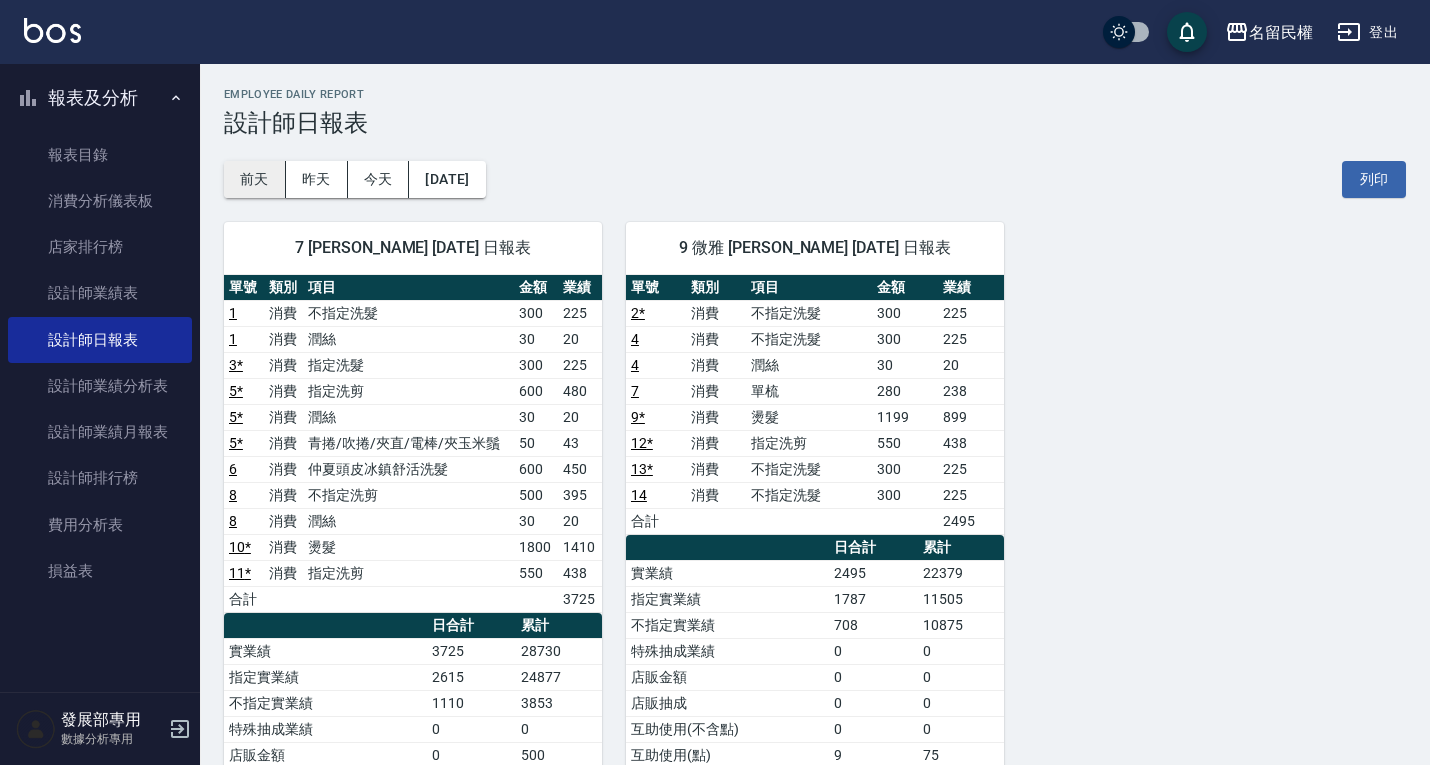 click on "前天" at bounding box center (255, 179) 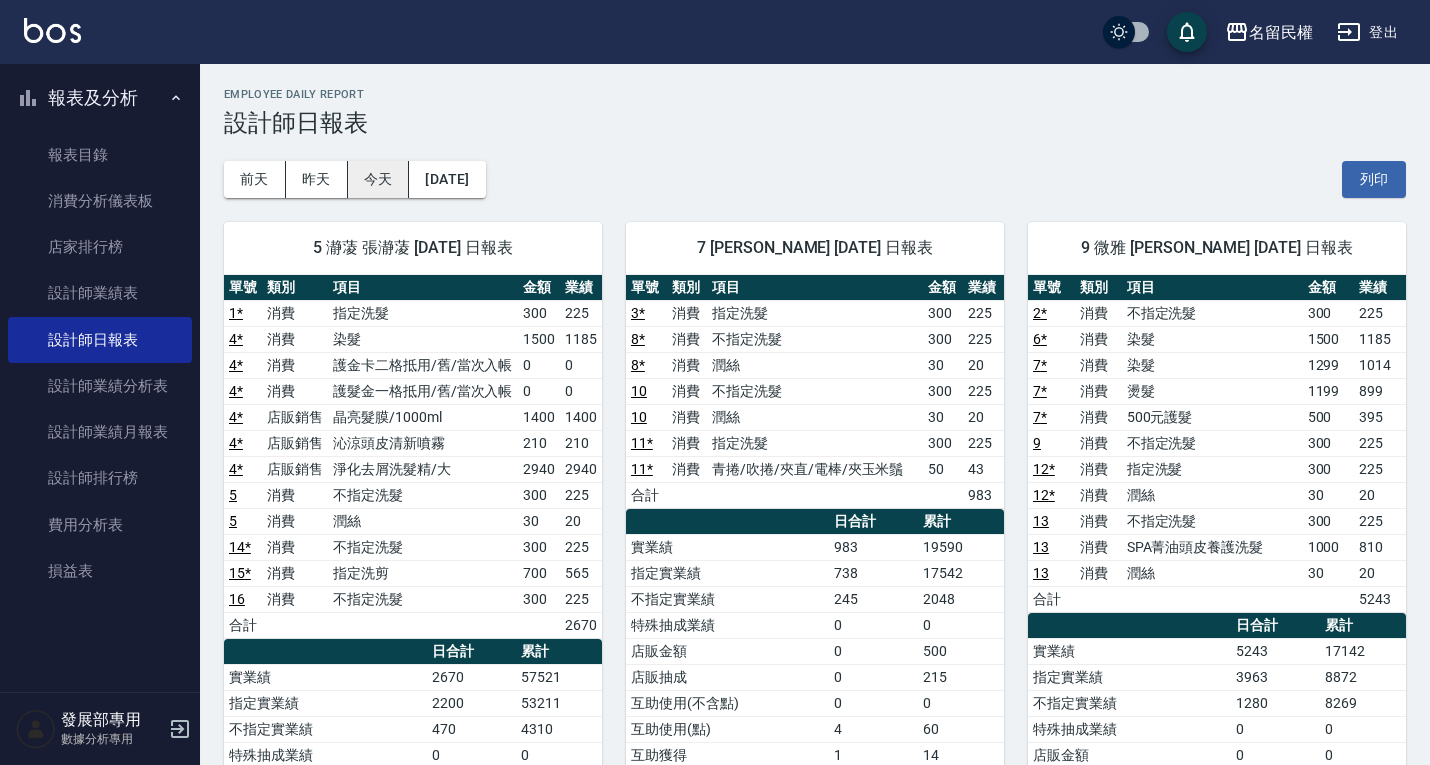 click on "今天" at bounding box center (379, 179) 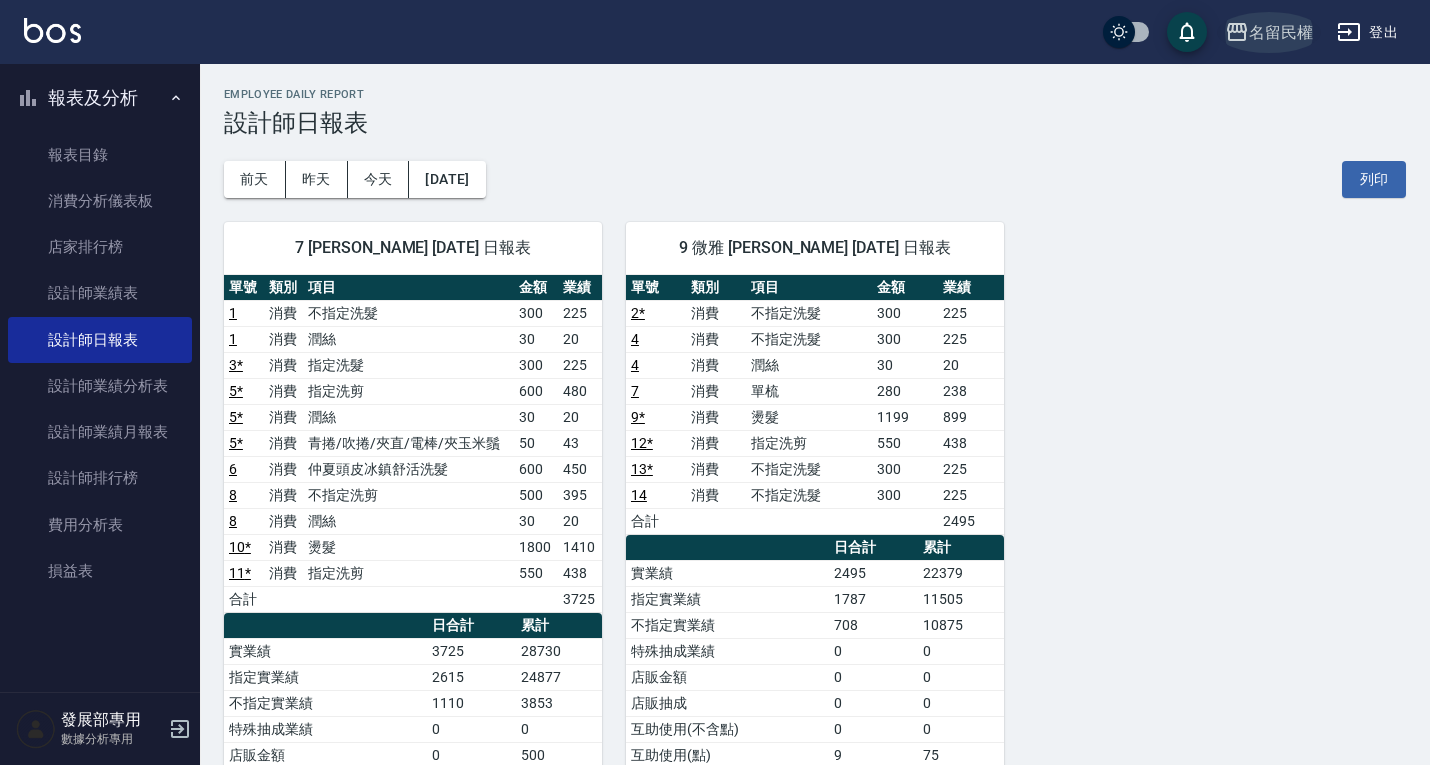 click on "名留民權" at bounding box center [1281, 32] 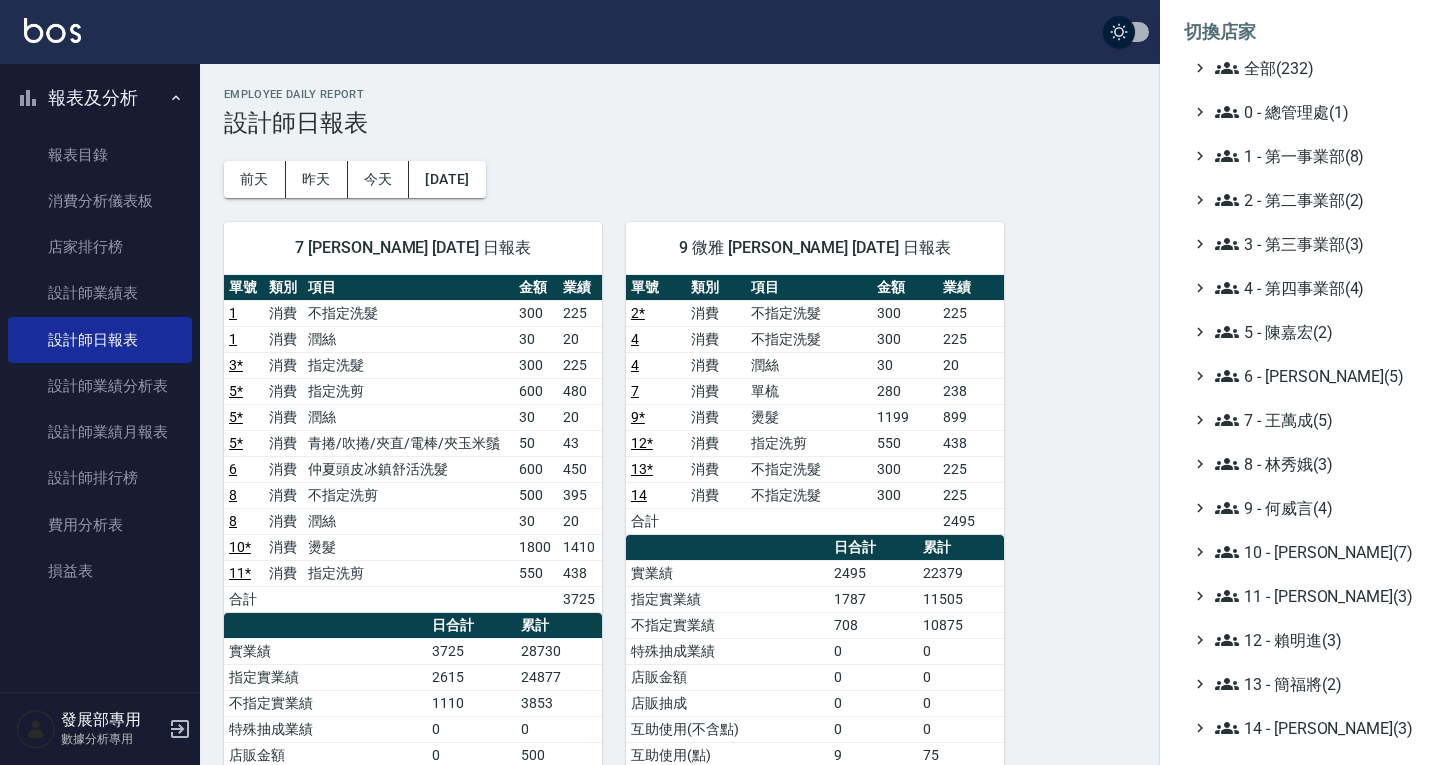 click on "切換店家" at bounding box center (1300, 32) 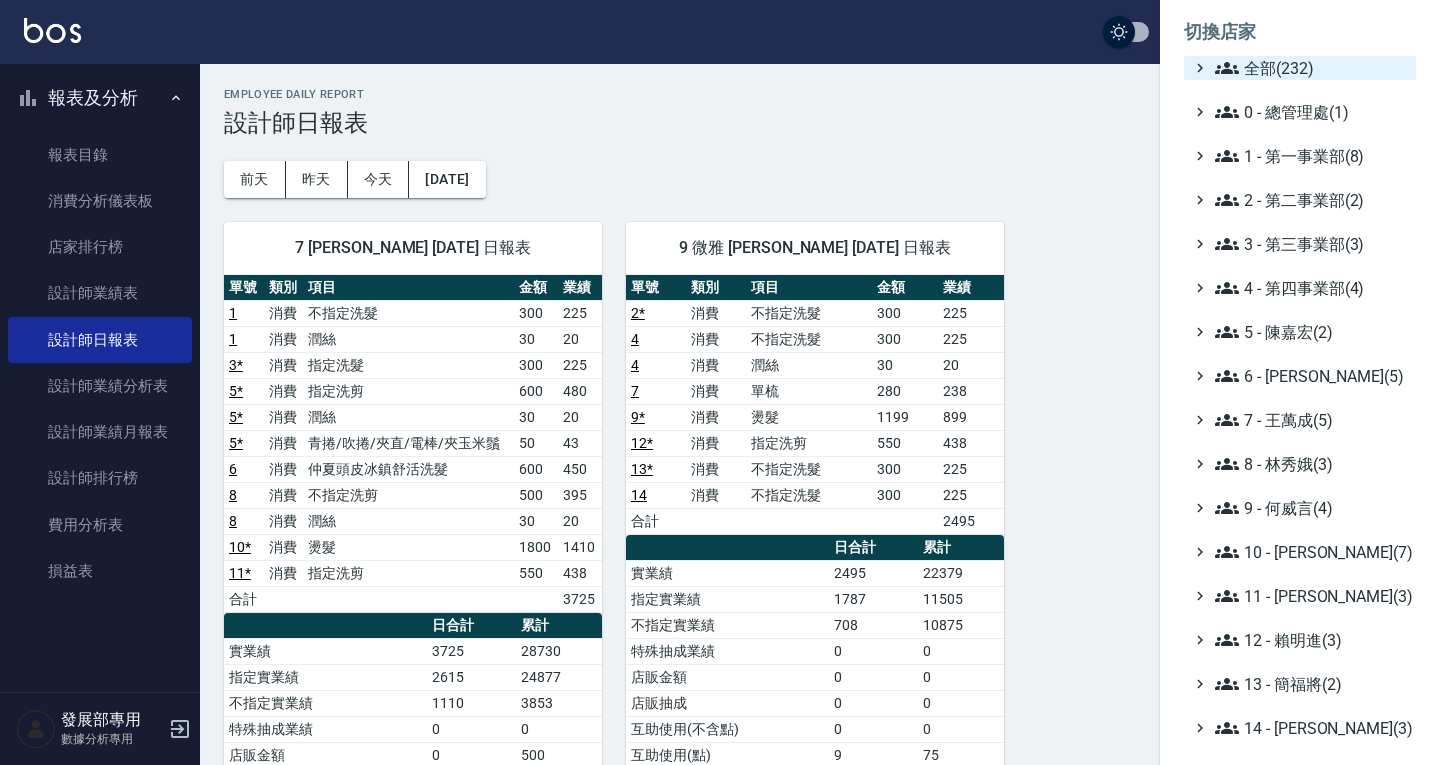 click on "全部(232)" at bounding box center [1311, 68] 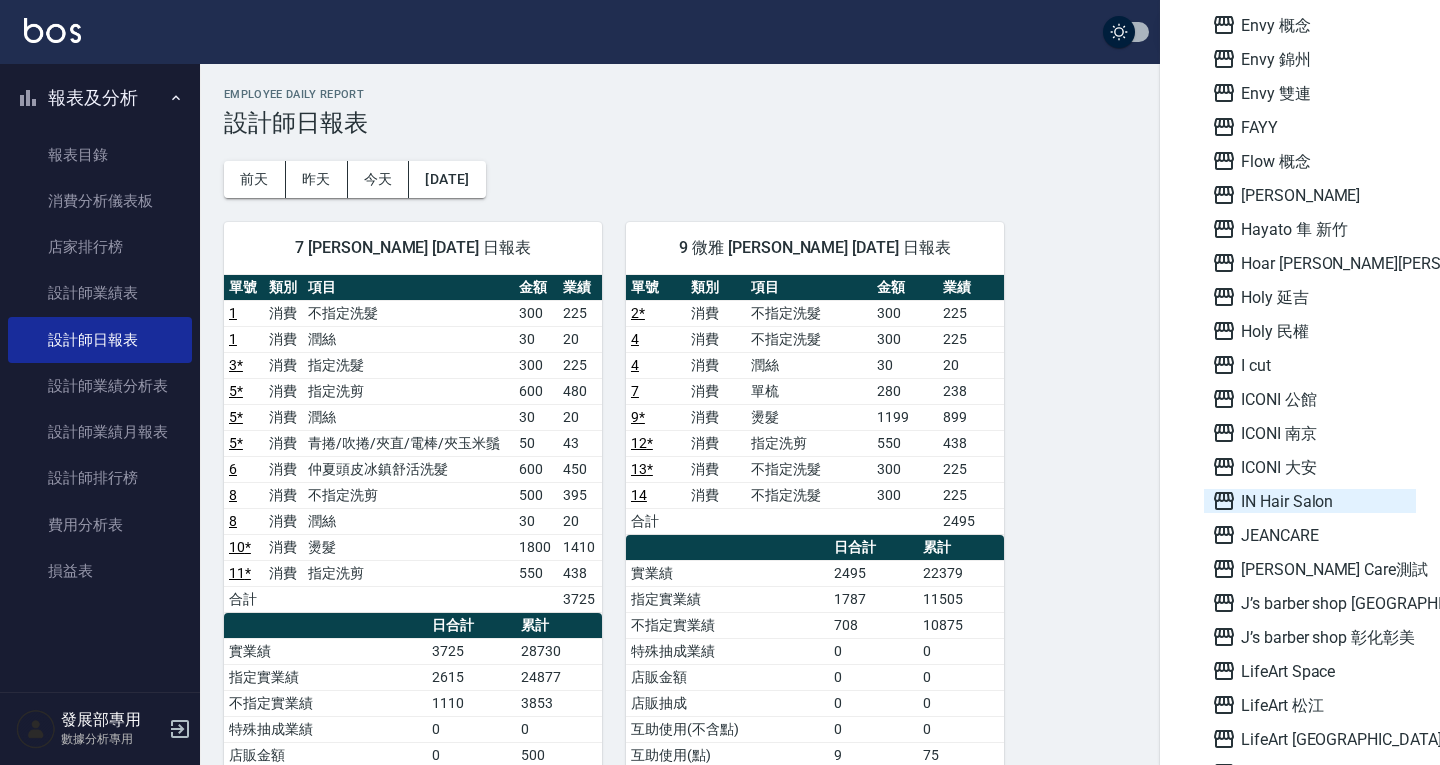 scroll, scrollTop: 1700, scrollLeft: 0, axis: vertical 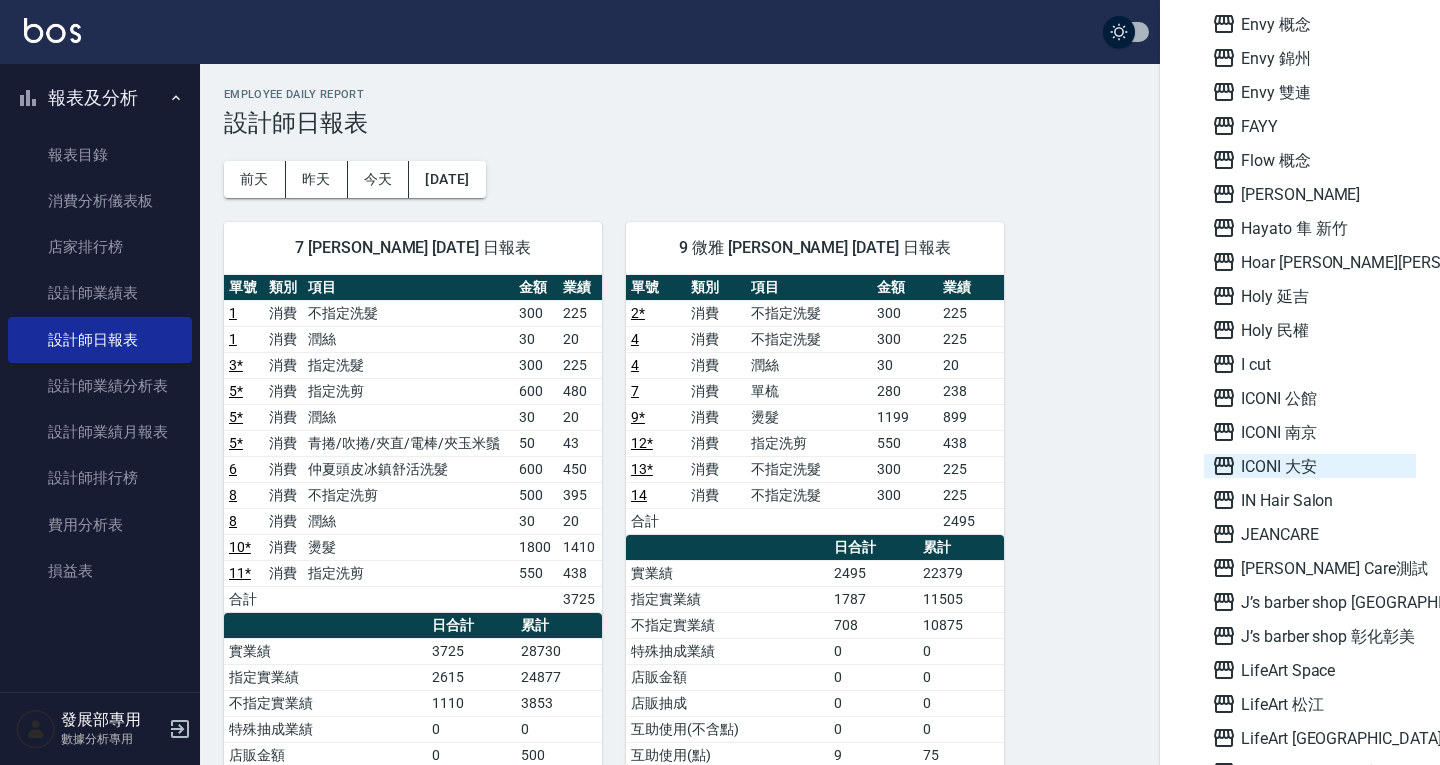 click on "ICONI 大安" at bounding box center (1310, 466) 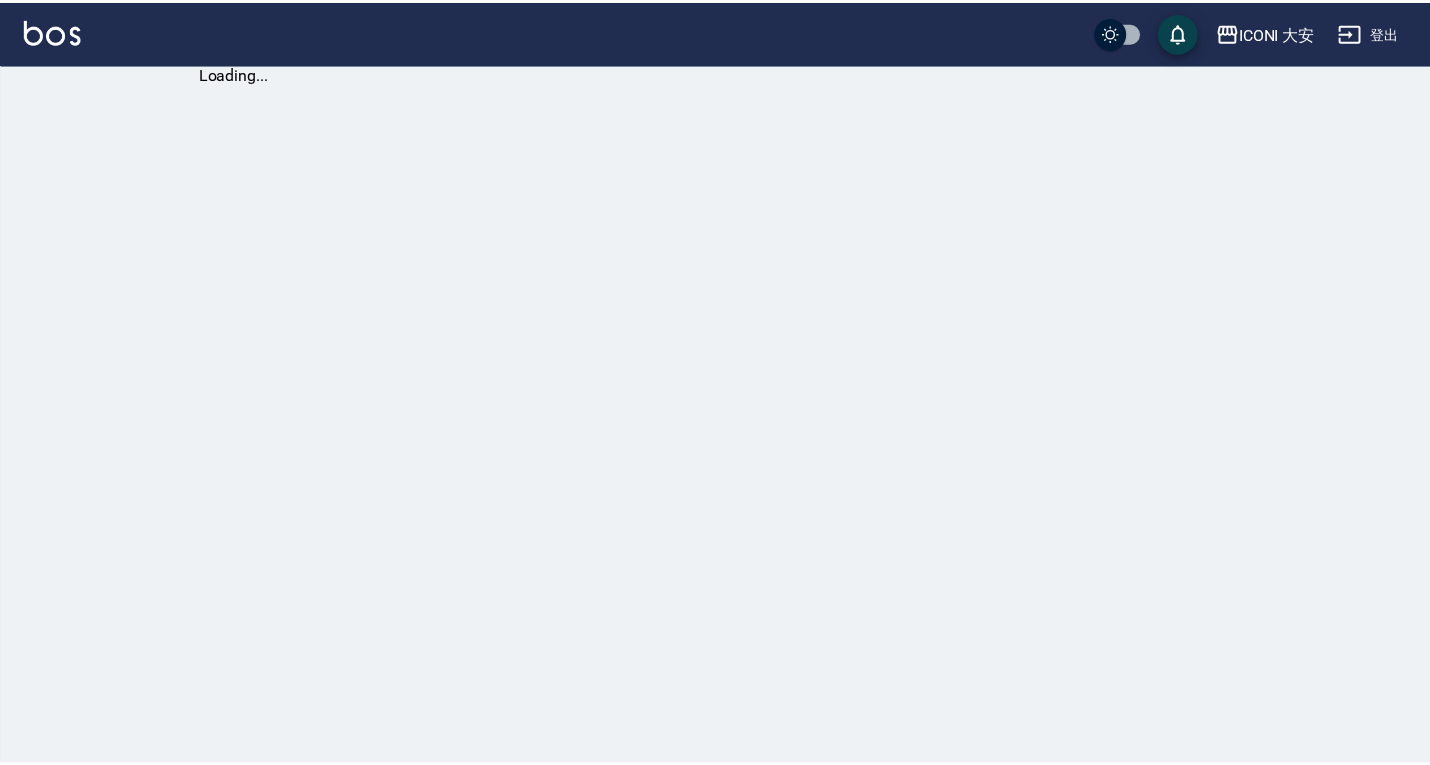 scroll, scrollTop: 0, scrollLeft: 0, axis: both 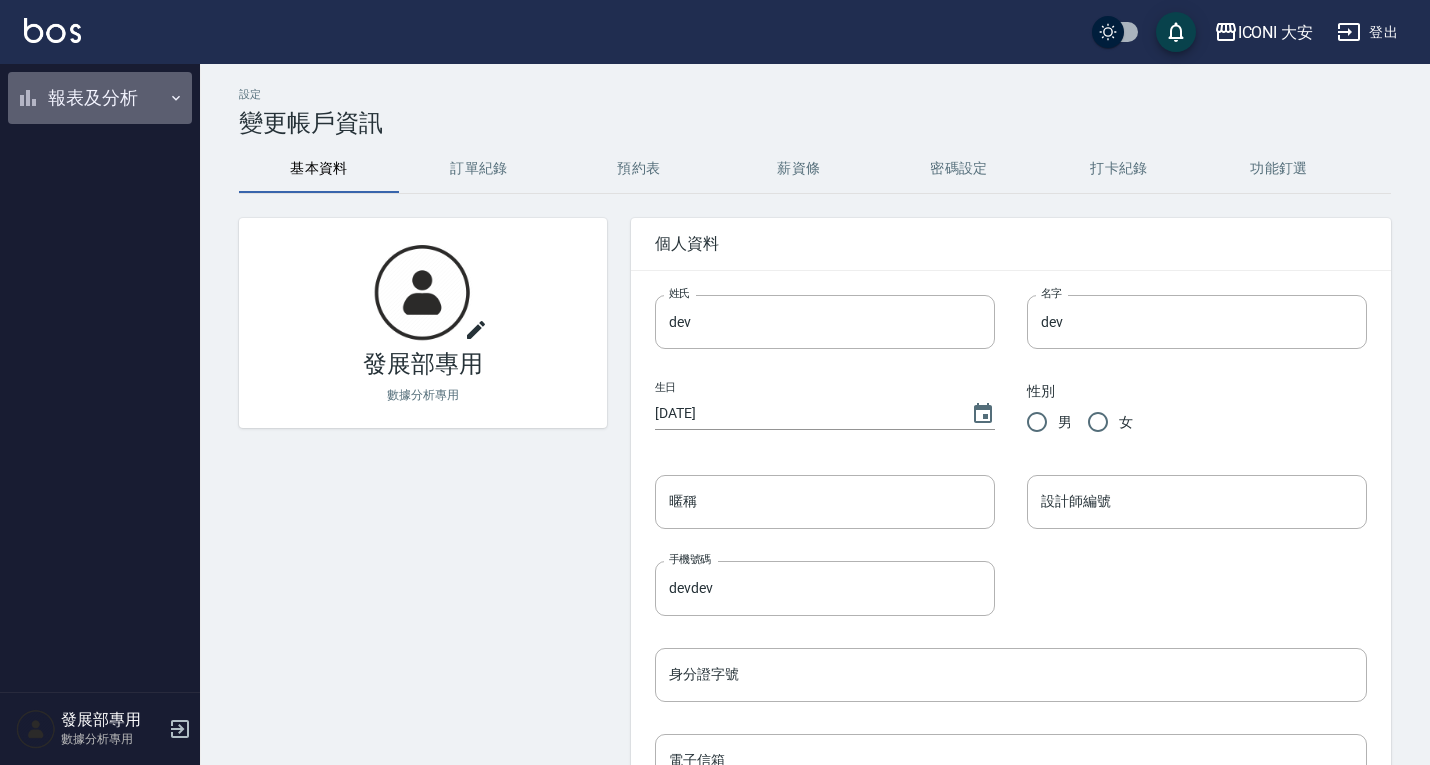 click on "報表及分析" at bounding box center [100, 98] 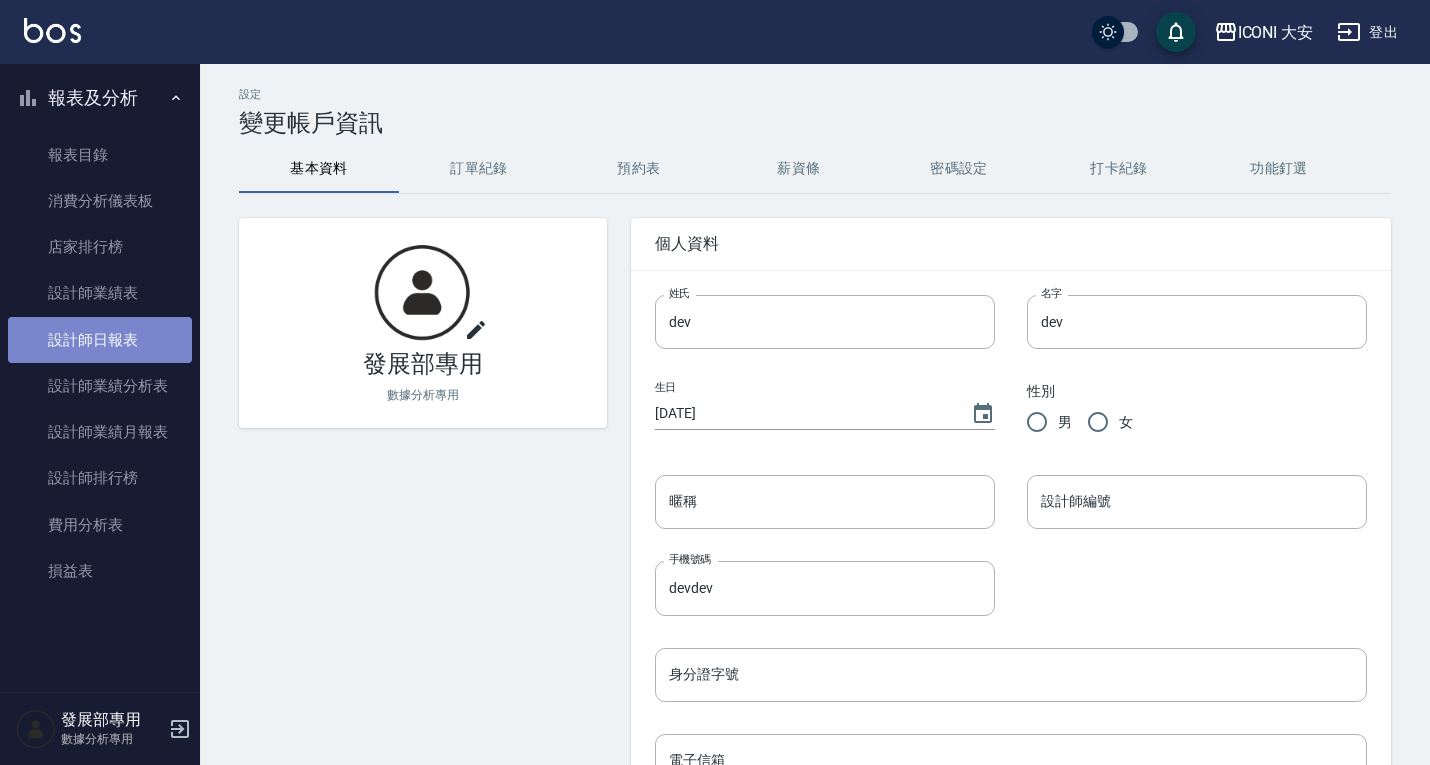click on "設計師日報表" at bounding box center (100, 340) 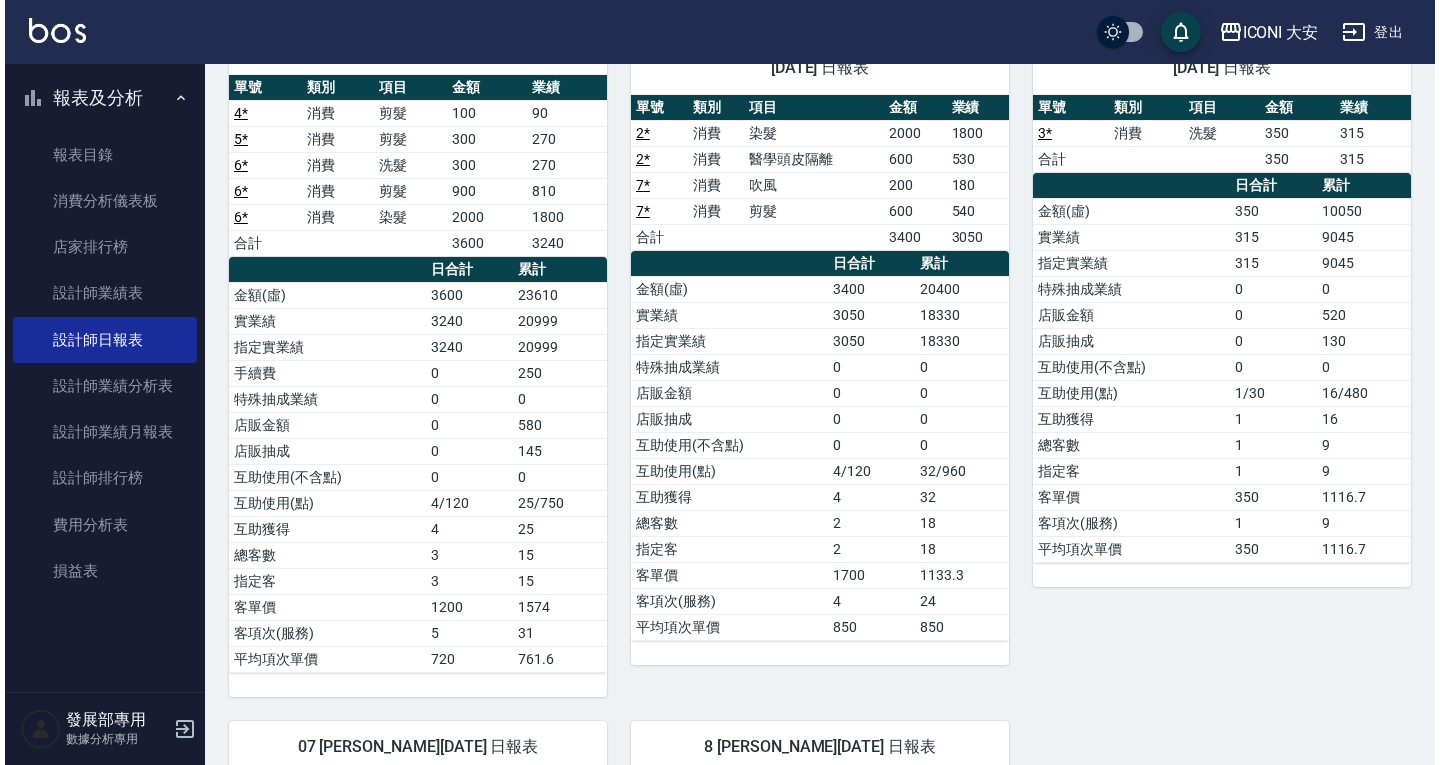scroll, scrollTop: 0, scrollLeft: 0, axis: both 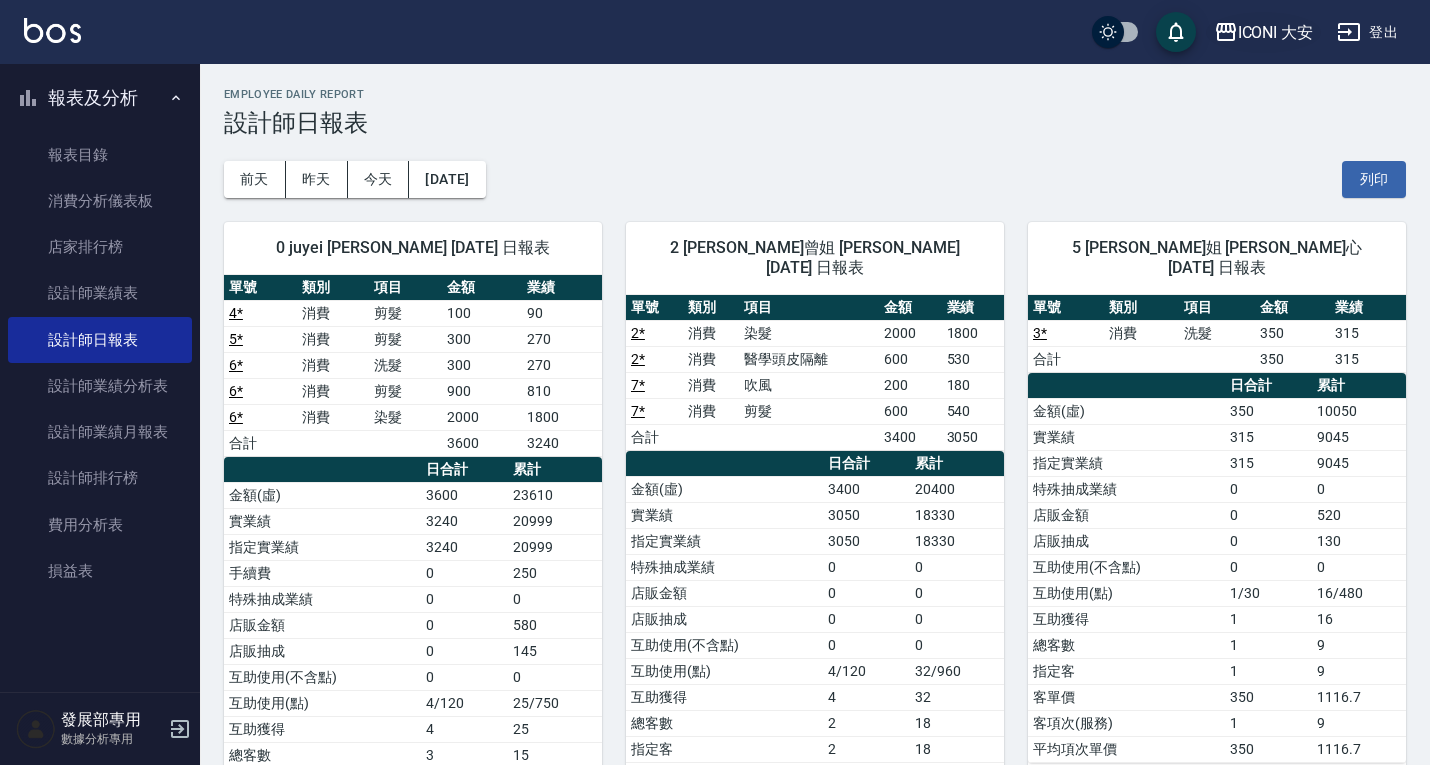 click on "ICONI 大安" at bounding box center (1276, 32) 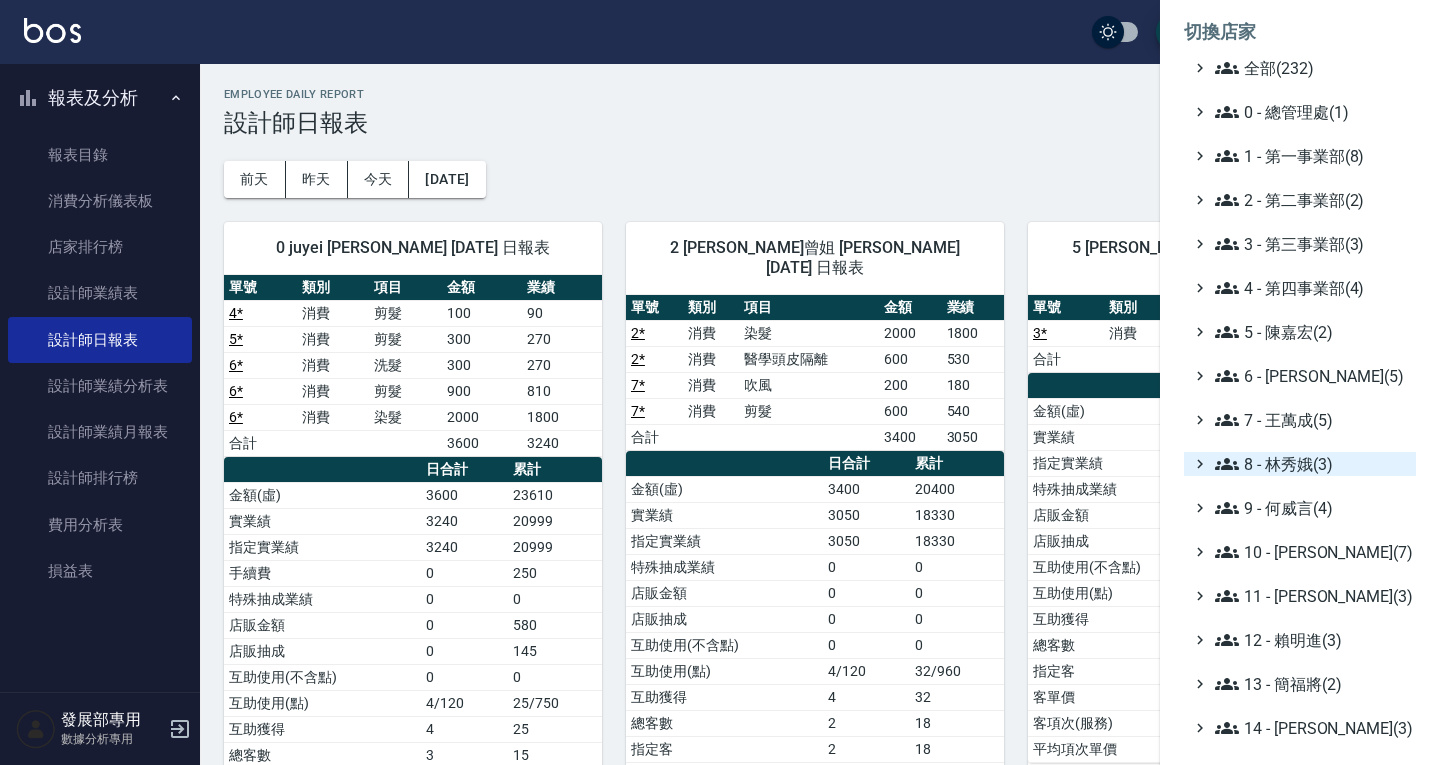 scroll, scrollTop: 100, scrollLeft: 0, axis: vertical 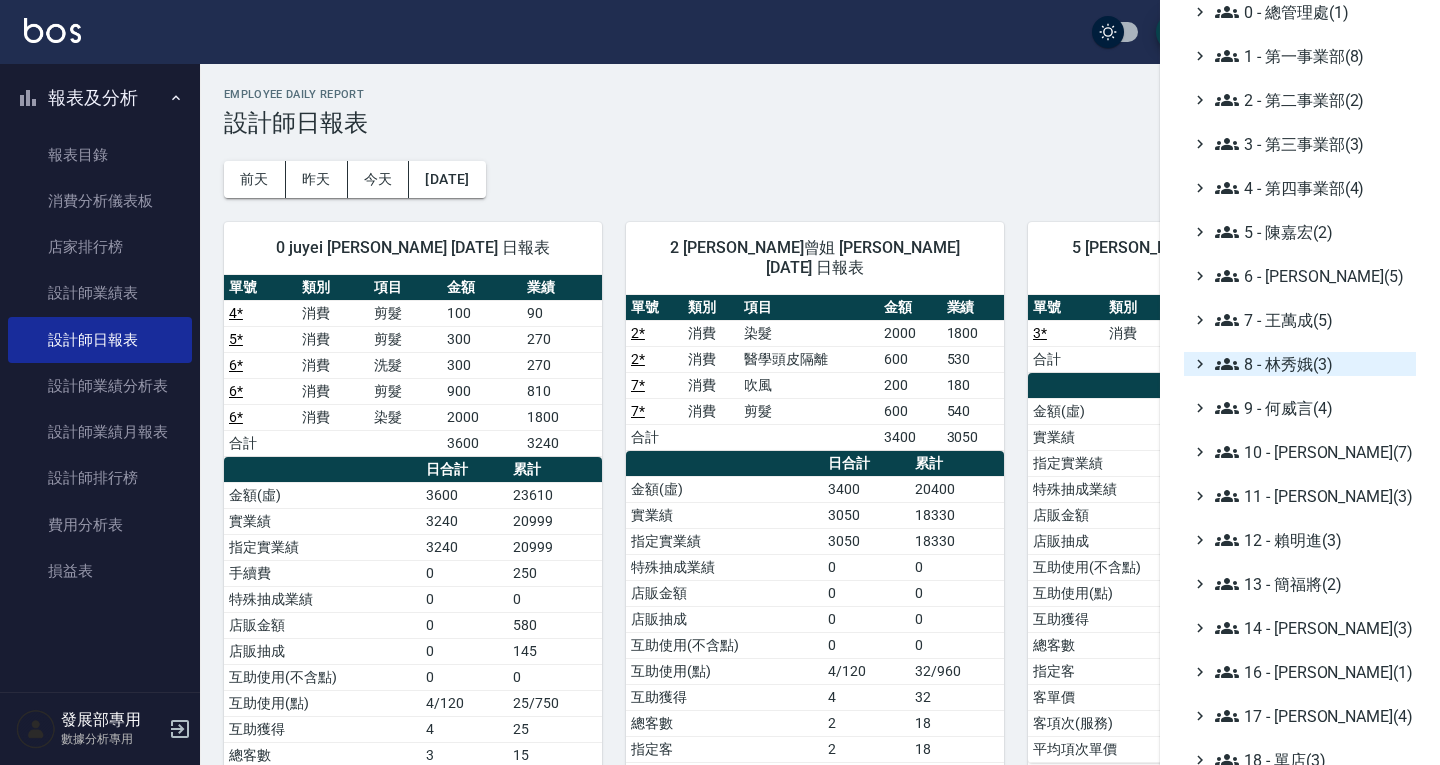 click on "8 - 林秀娥(3)" at bounding box center (1311, 364) 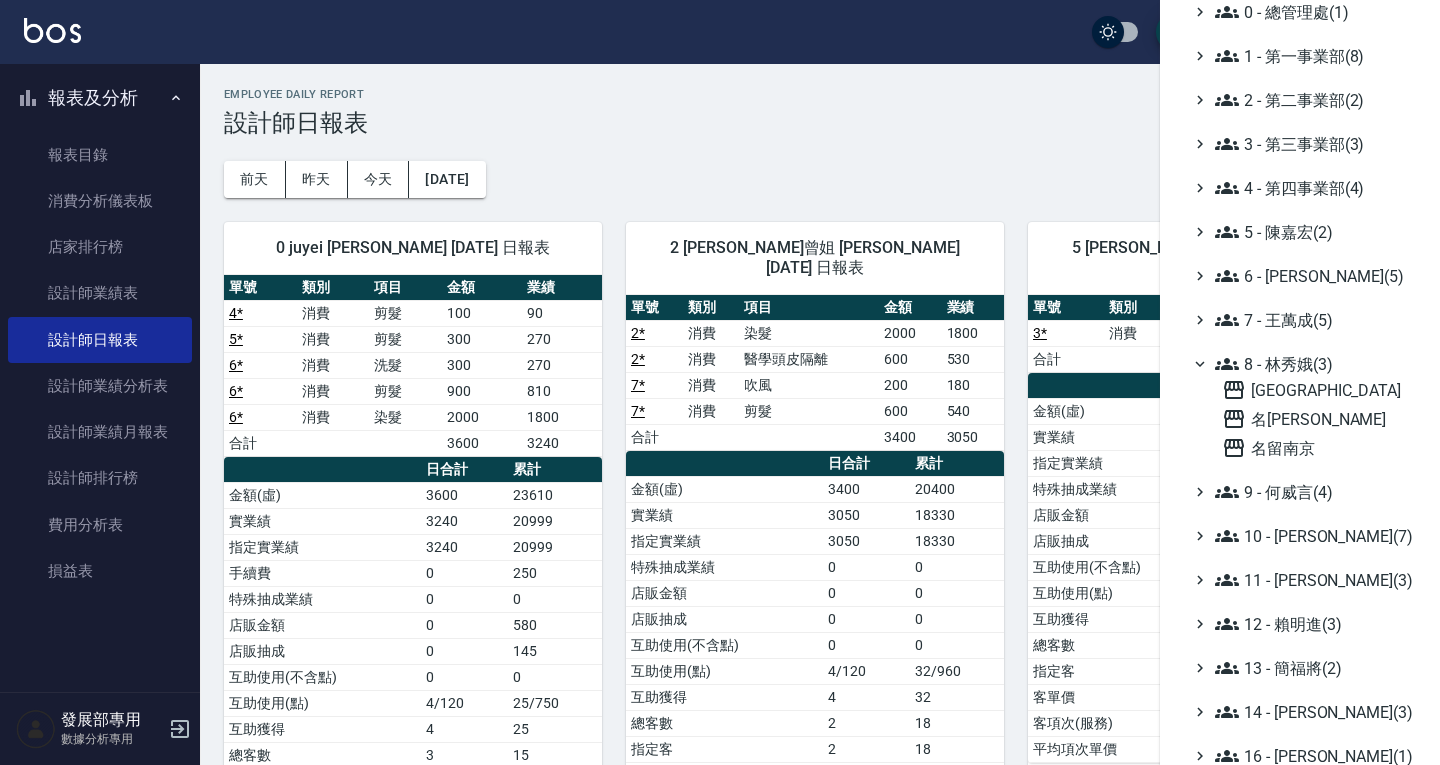click on "8 - 林秀娥(3)" at bounding box center [1311, 364] 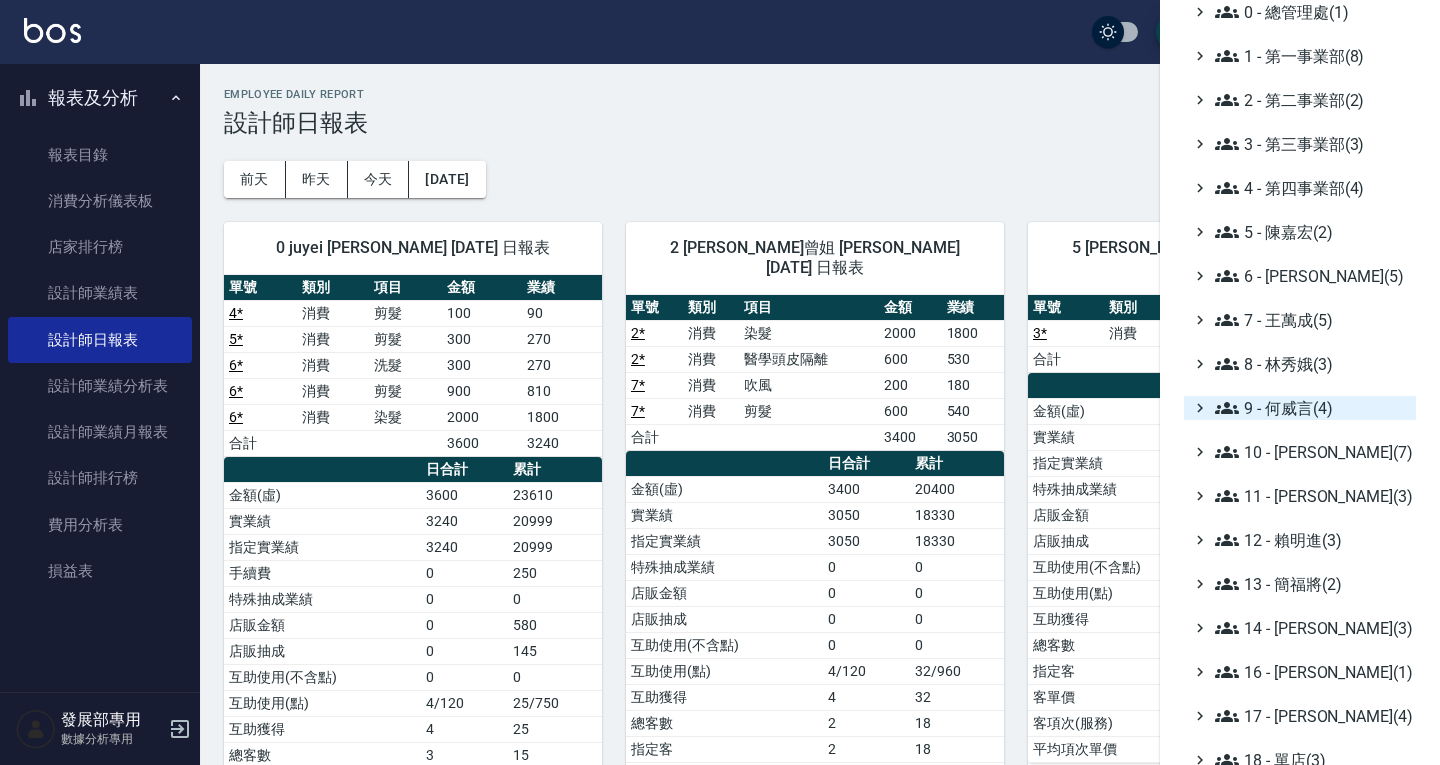 click on "9 - 何威言(4)" at bounding box center [1311, 408] 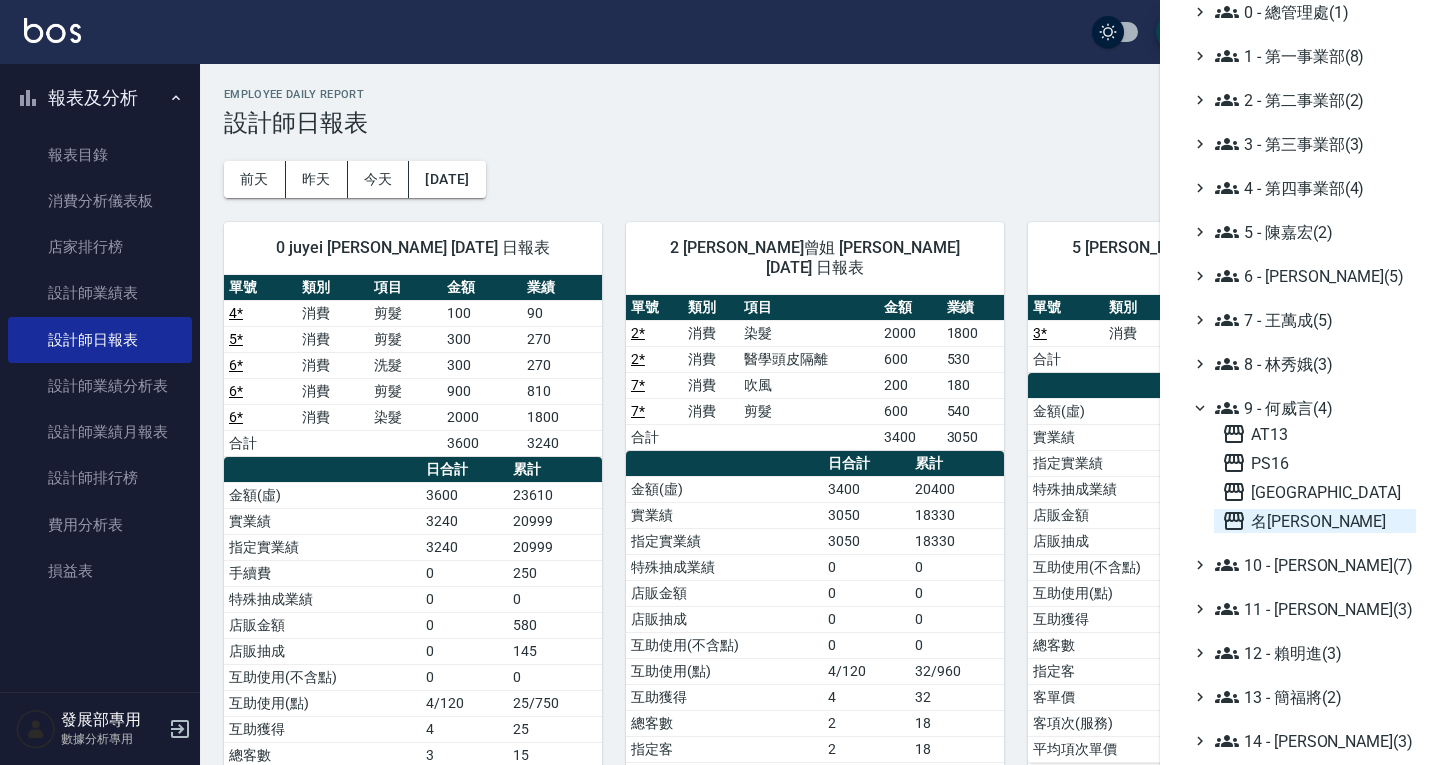 click on "名留仁二" at bounding box center (1315, 521) 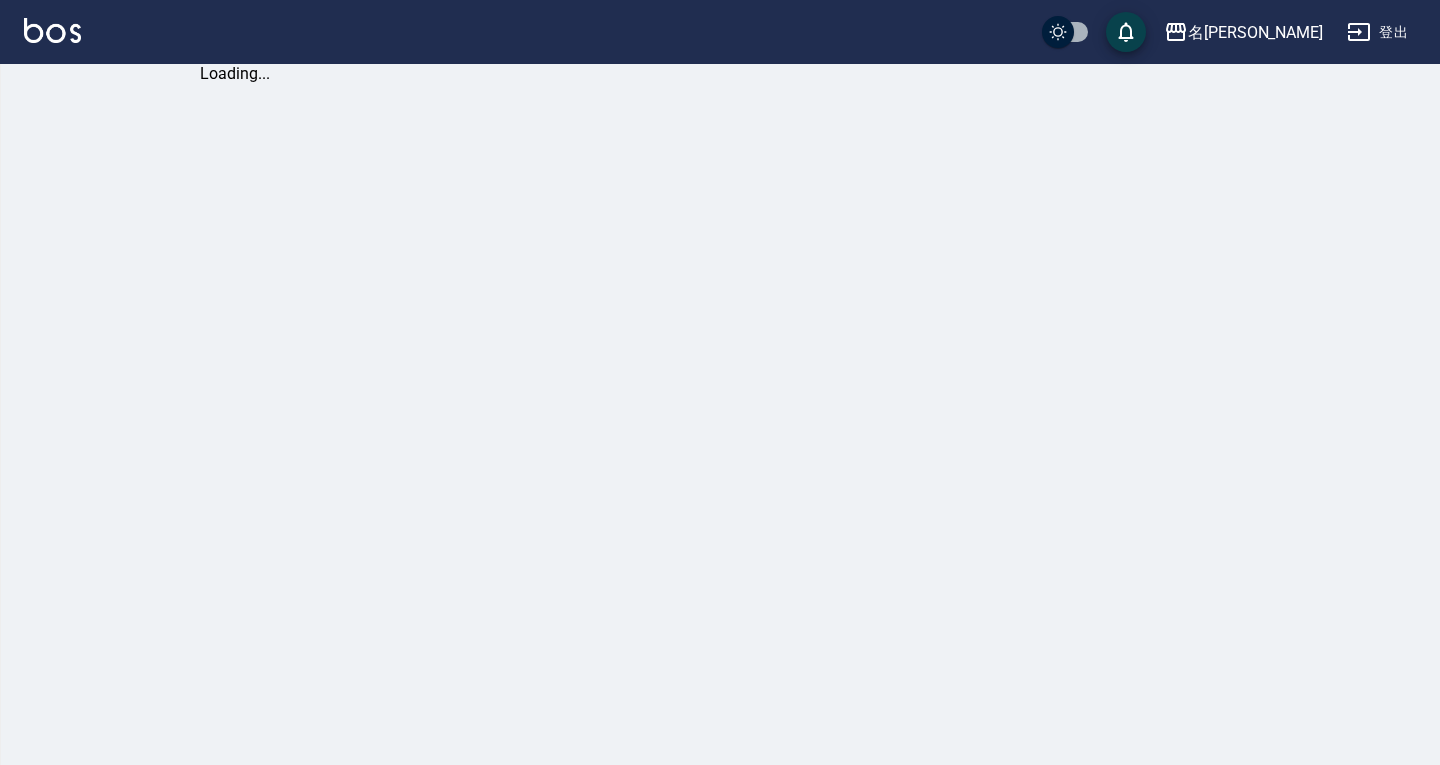 scroll, scrollTop: 0, scrollLeft: 0, axis: both 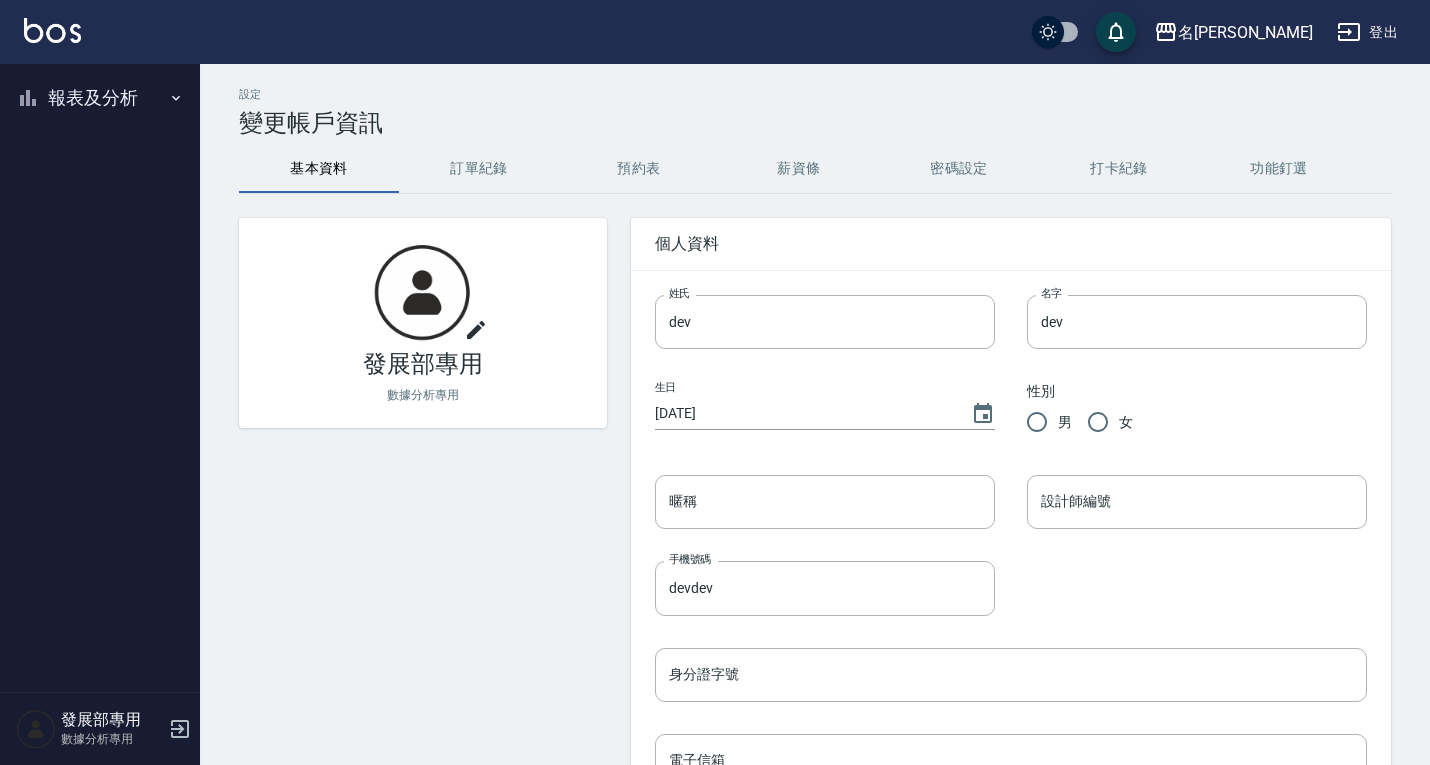 click on "報表及分析" at bounding box center (100, 98) 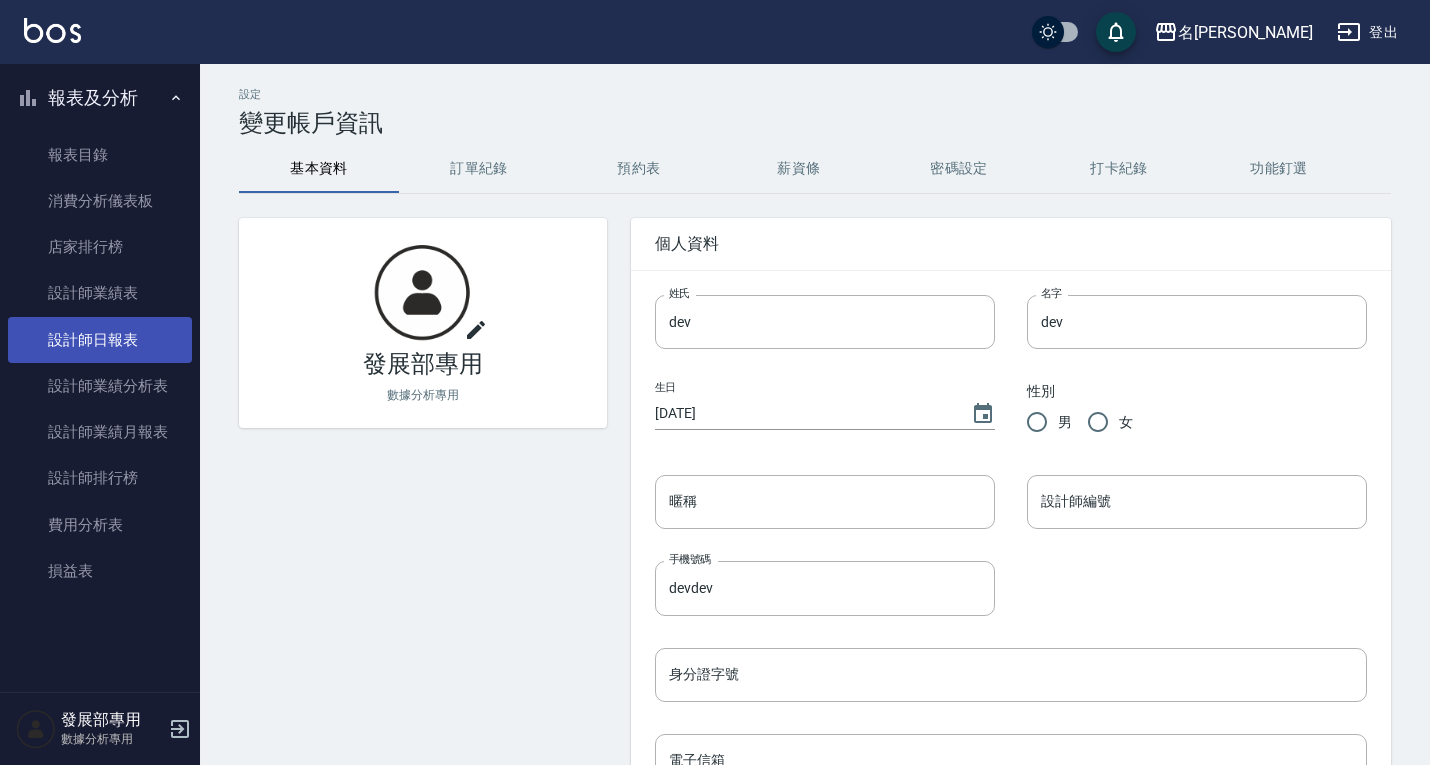 click on "設計師日報表" at bounding box center [100, 340] 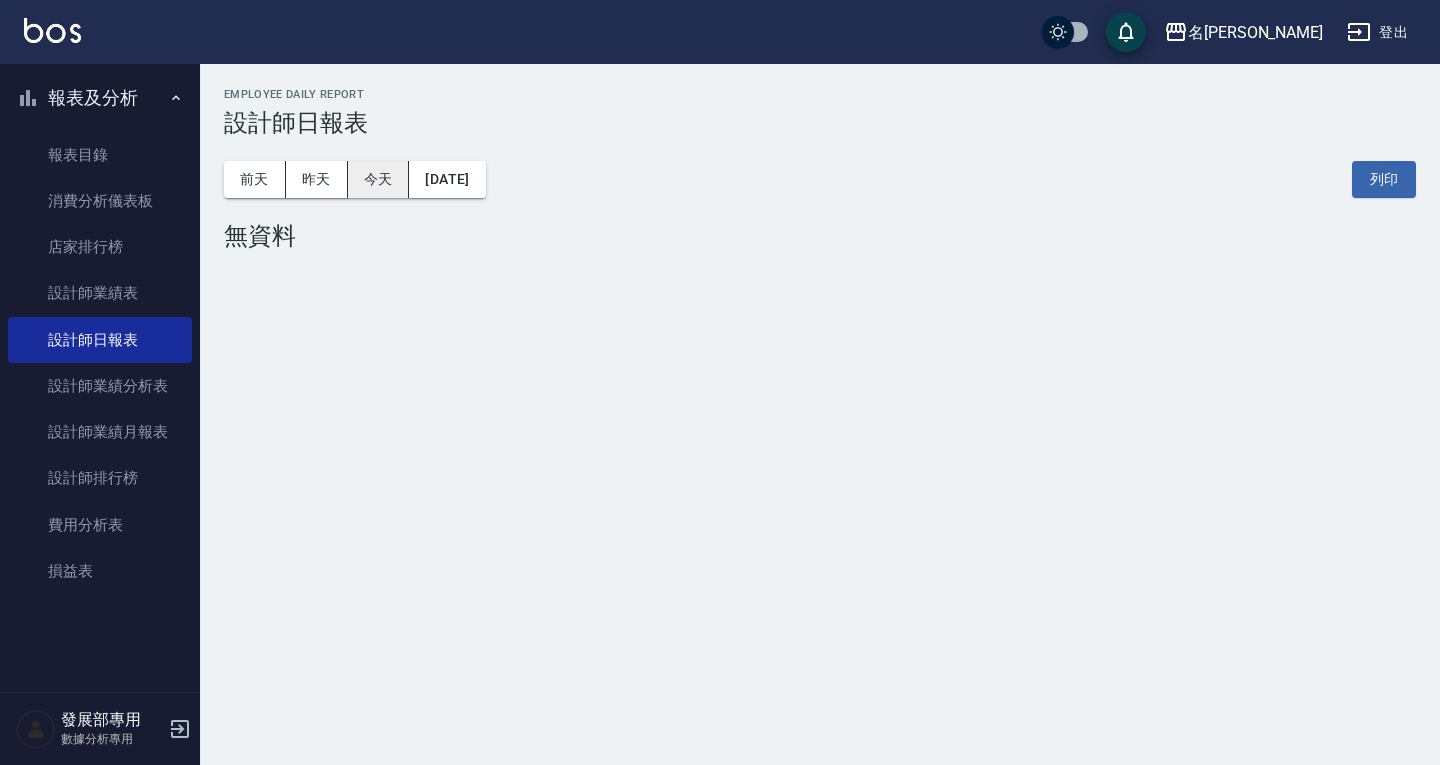 click on "今天" at bounding box center [379, 179] 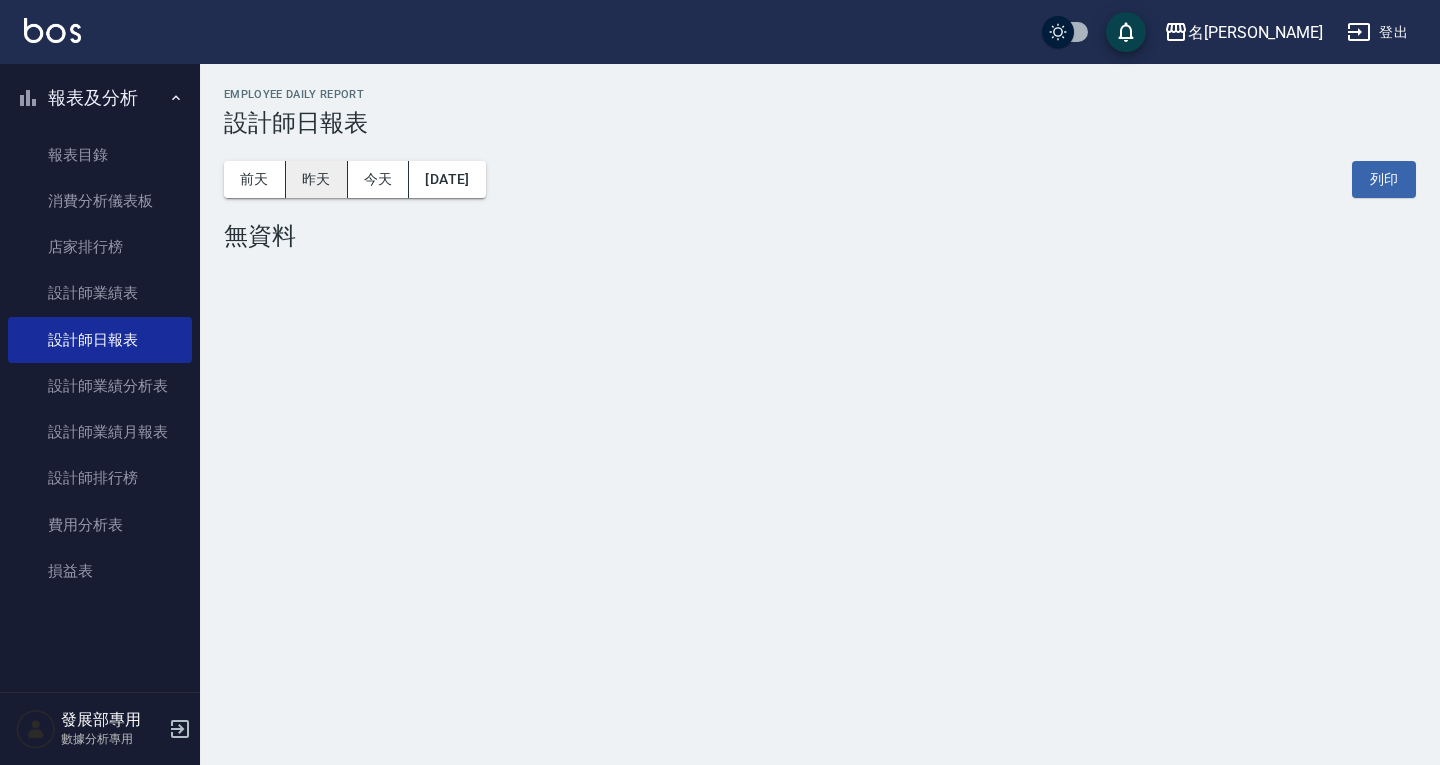 click on "昨天" at bounding box center (317, 179) 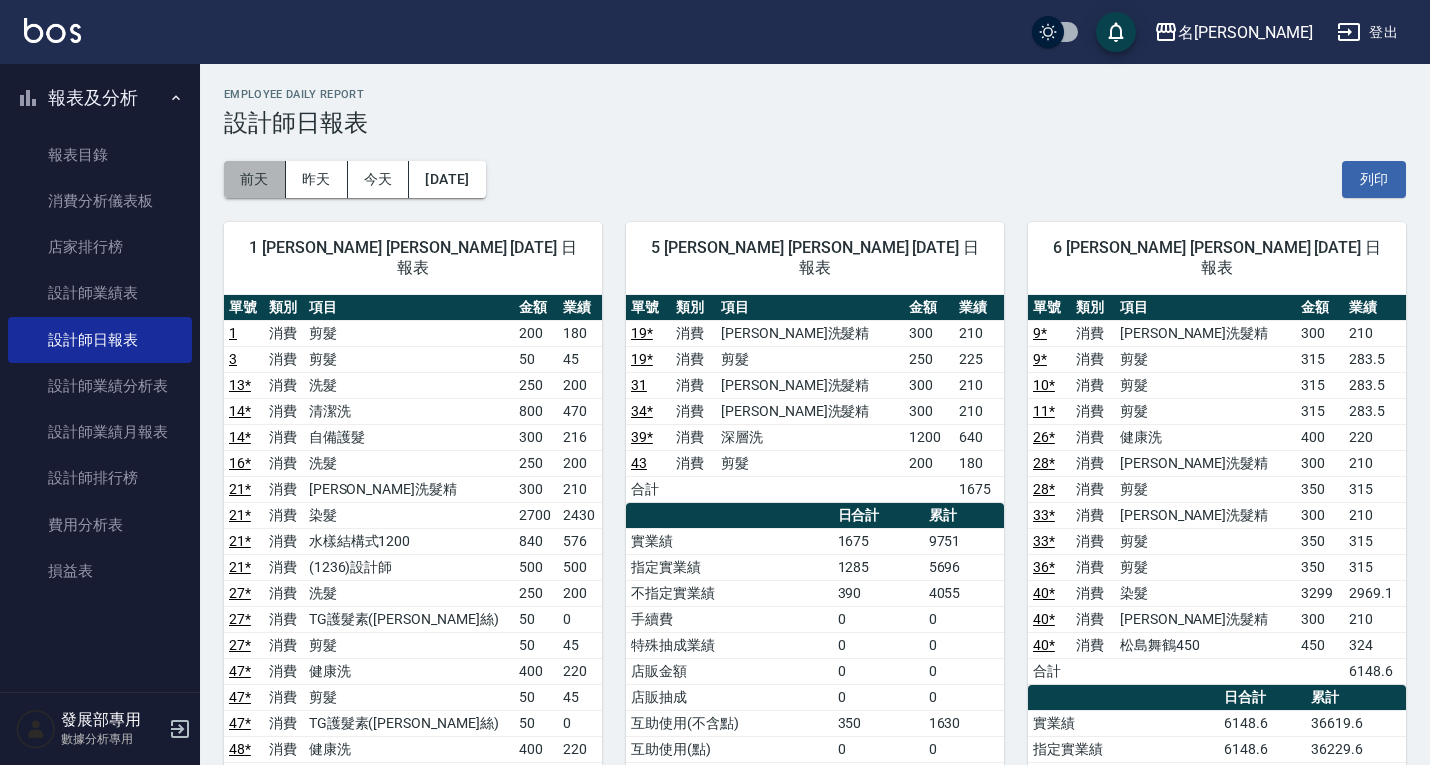click on "前天" at bounding box center [255, 179] 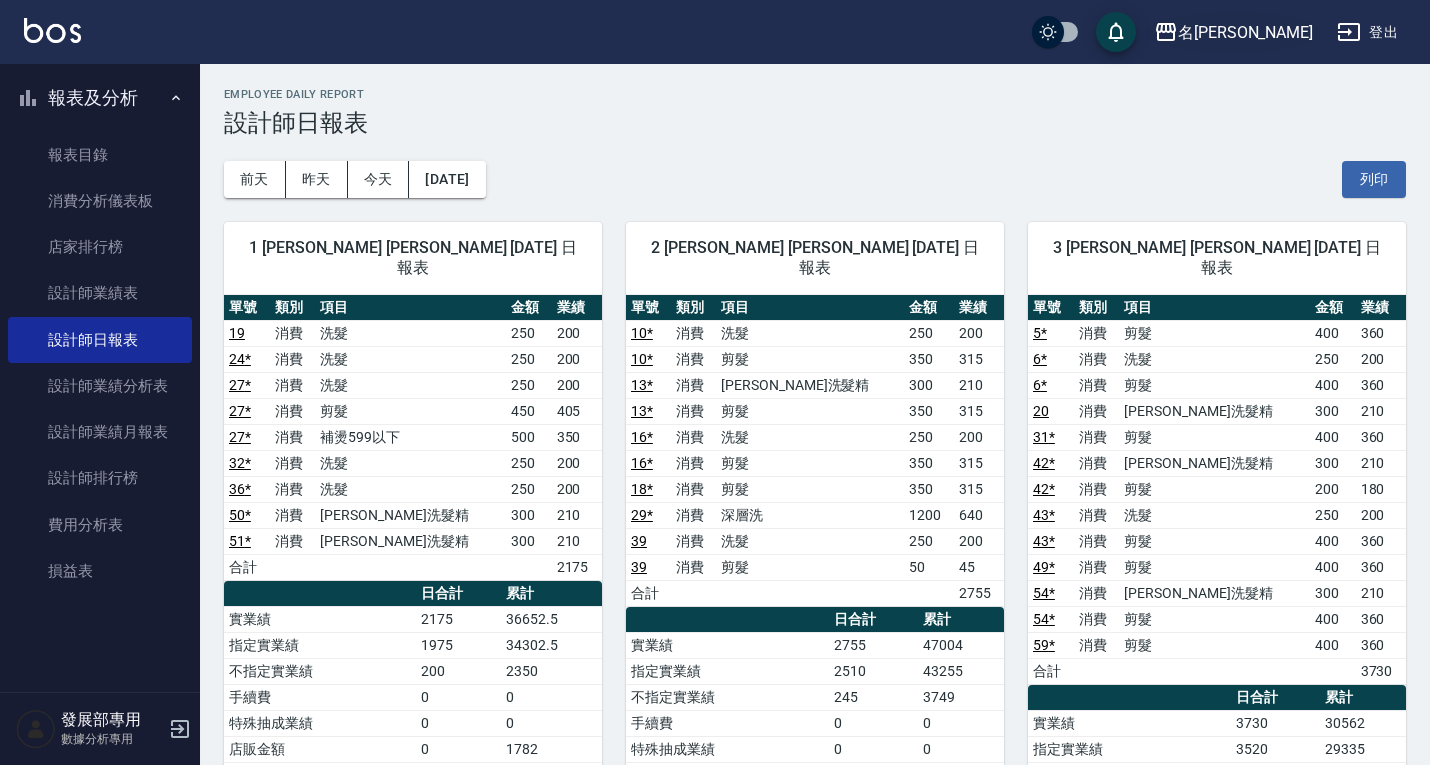 click on "名[PERSON_NAME]" at bounding box center (1245, 32) 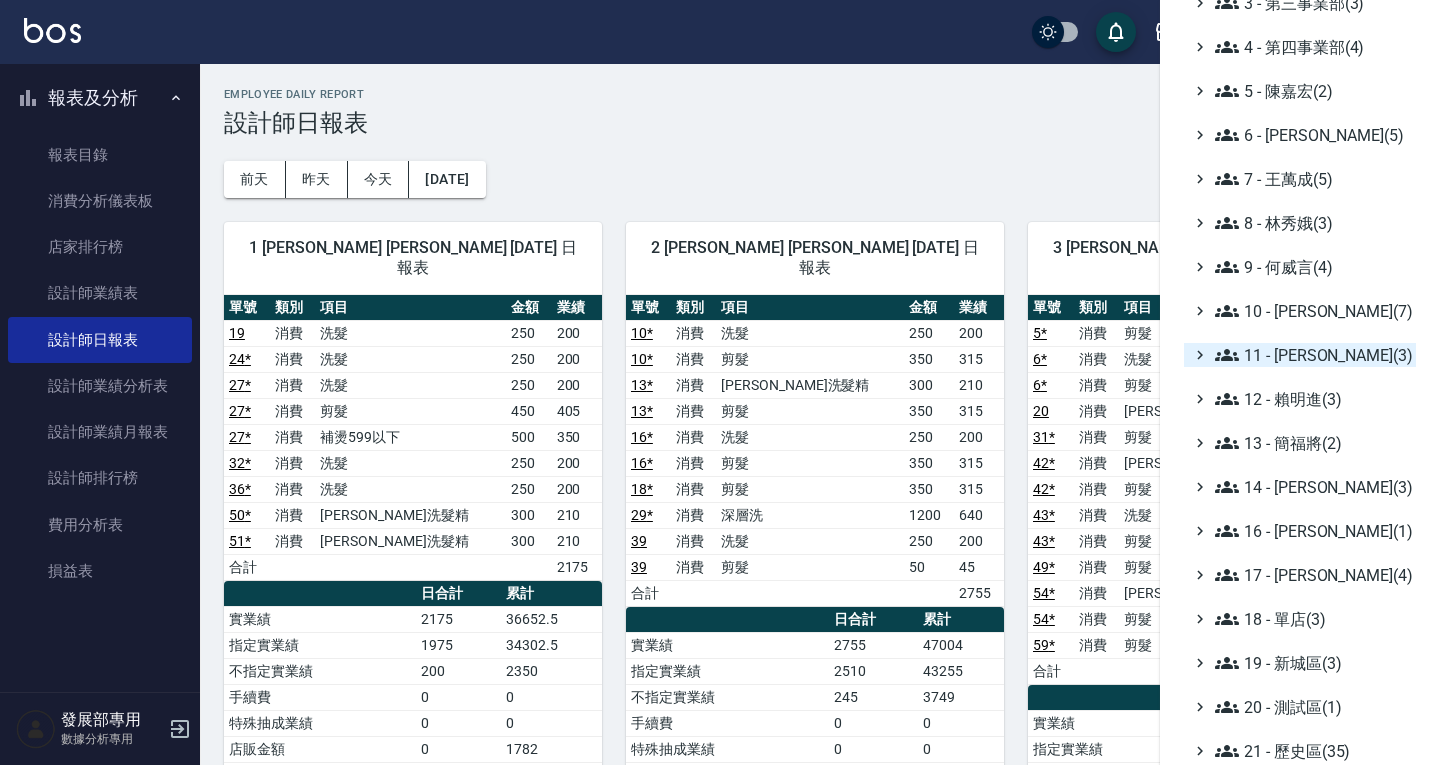 scroll, scrollTop: 291, scrollLeft: 0, axis: vertical 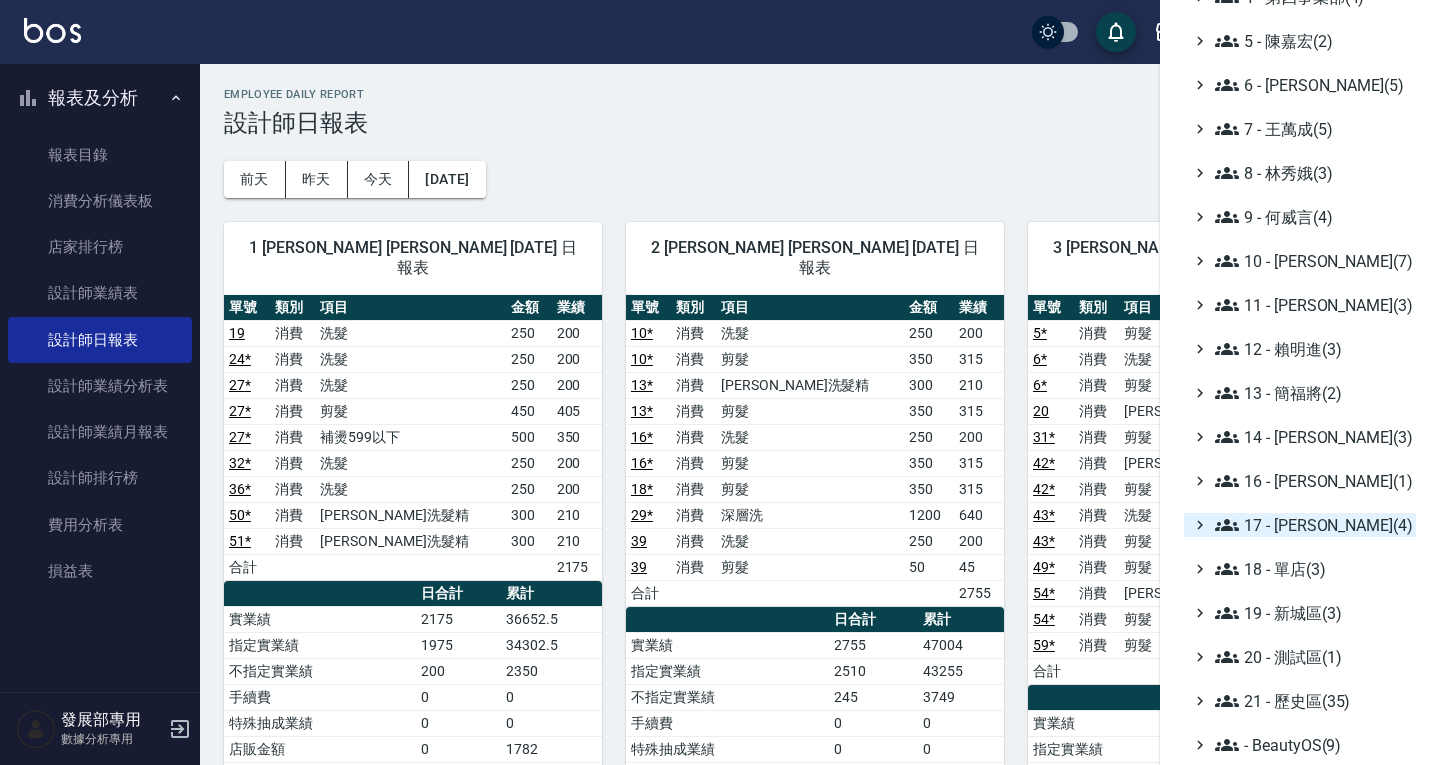 click on "17 - [PERSON_NAME](4)" at bounding box center [1311, 525] 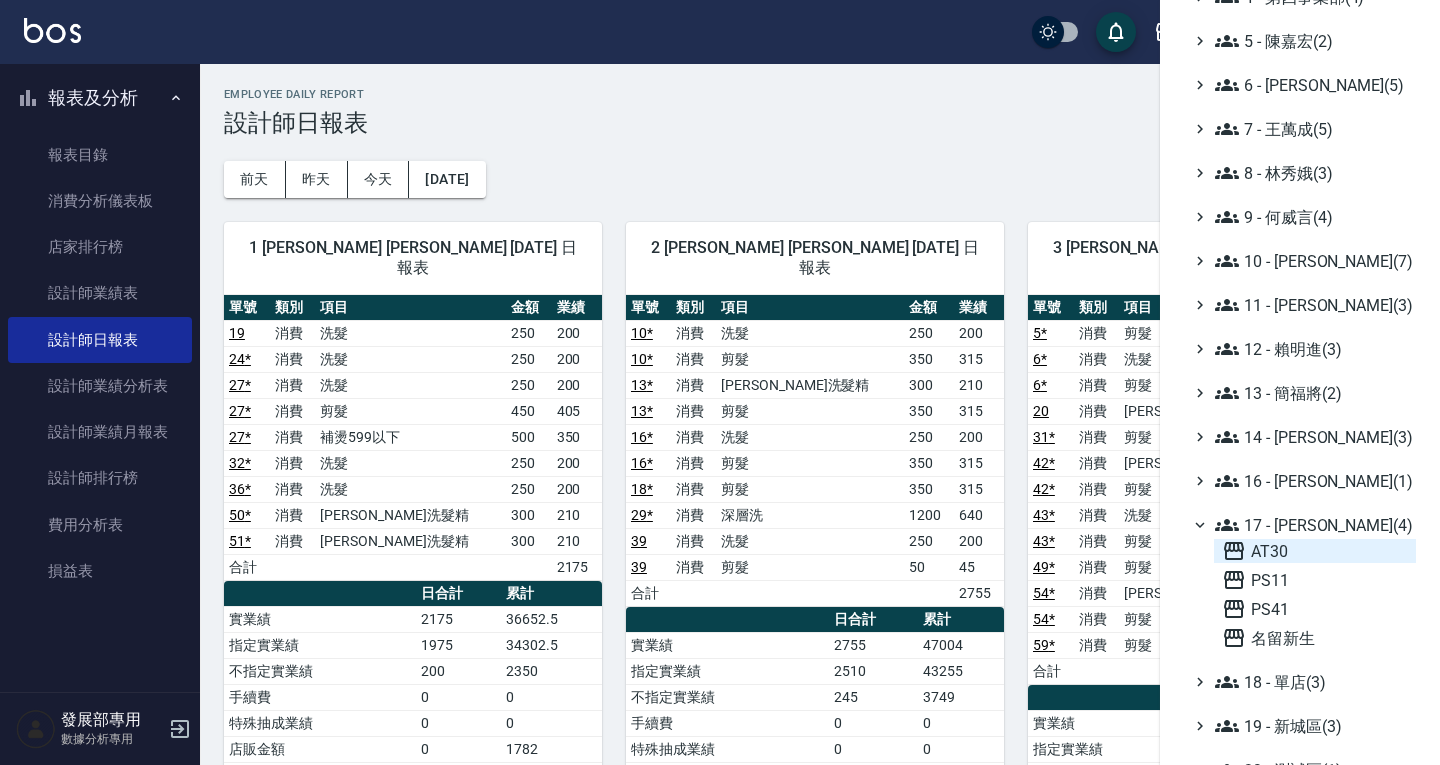 click on "AT30" at bounding box center [1315, 551] 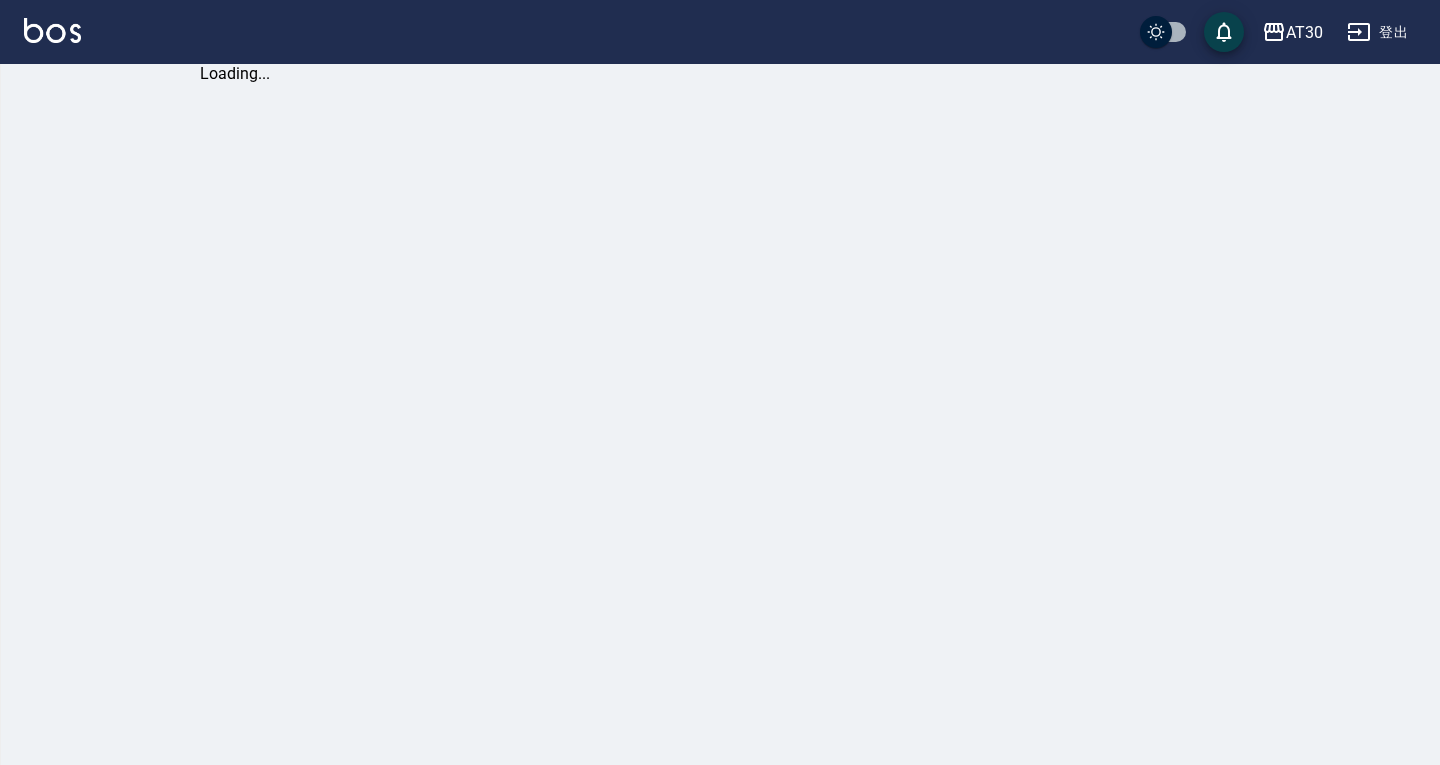 scroll, scrollTop: 0, scrollLeft: 0, axis: both 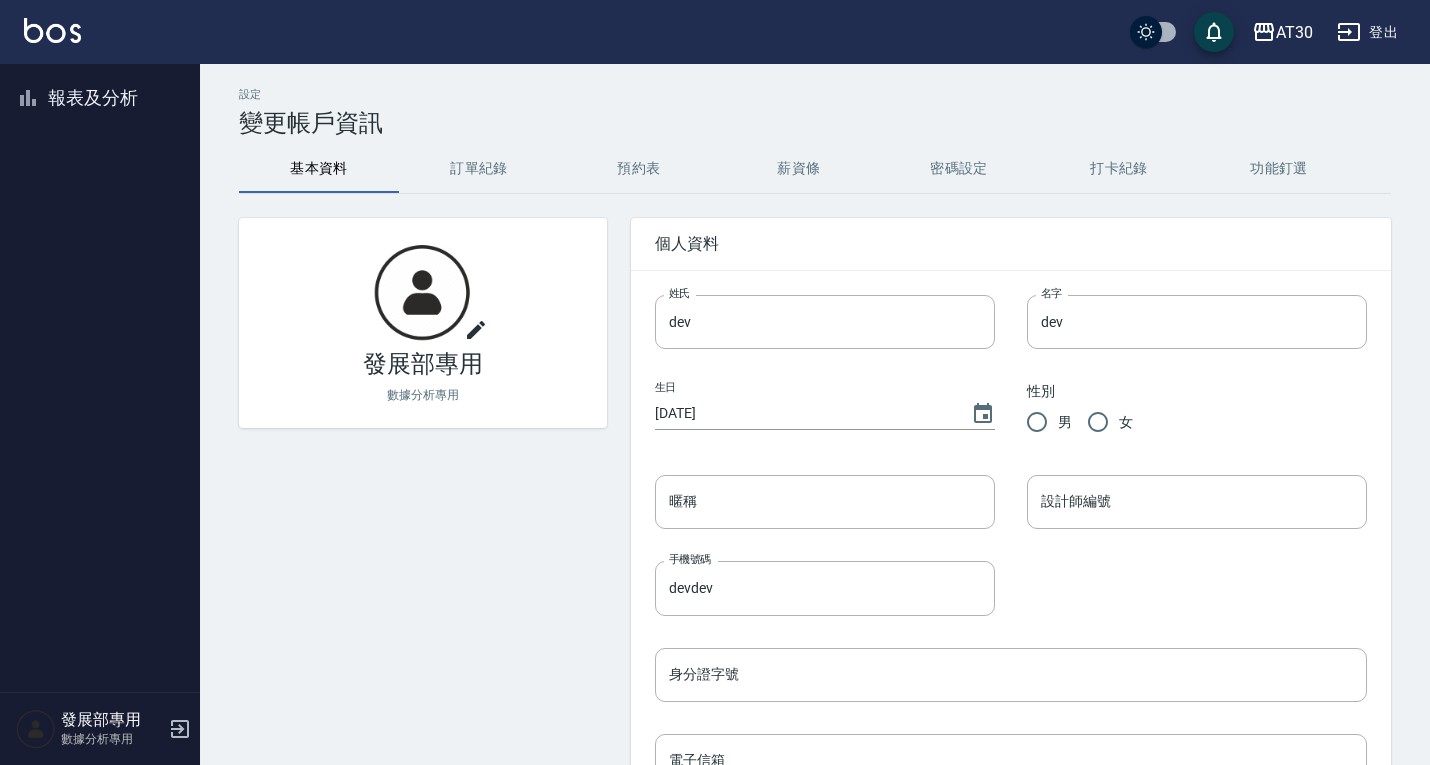click on "報表及分析" at bounding box center (100, 98) 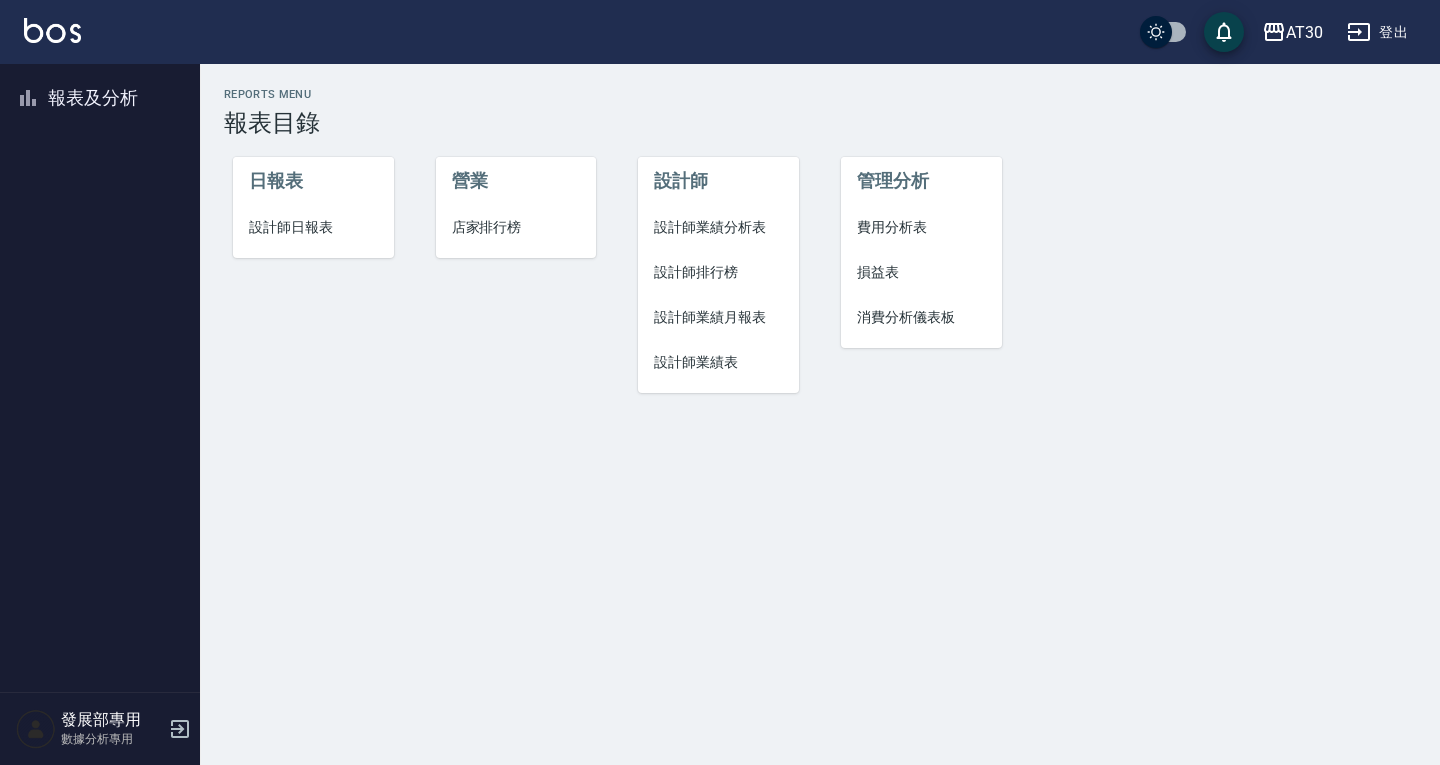 click on "設計師日報表" at bounding box center (313, 227) 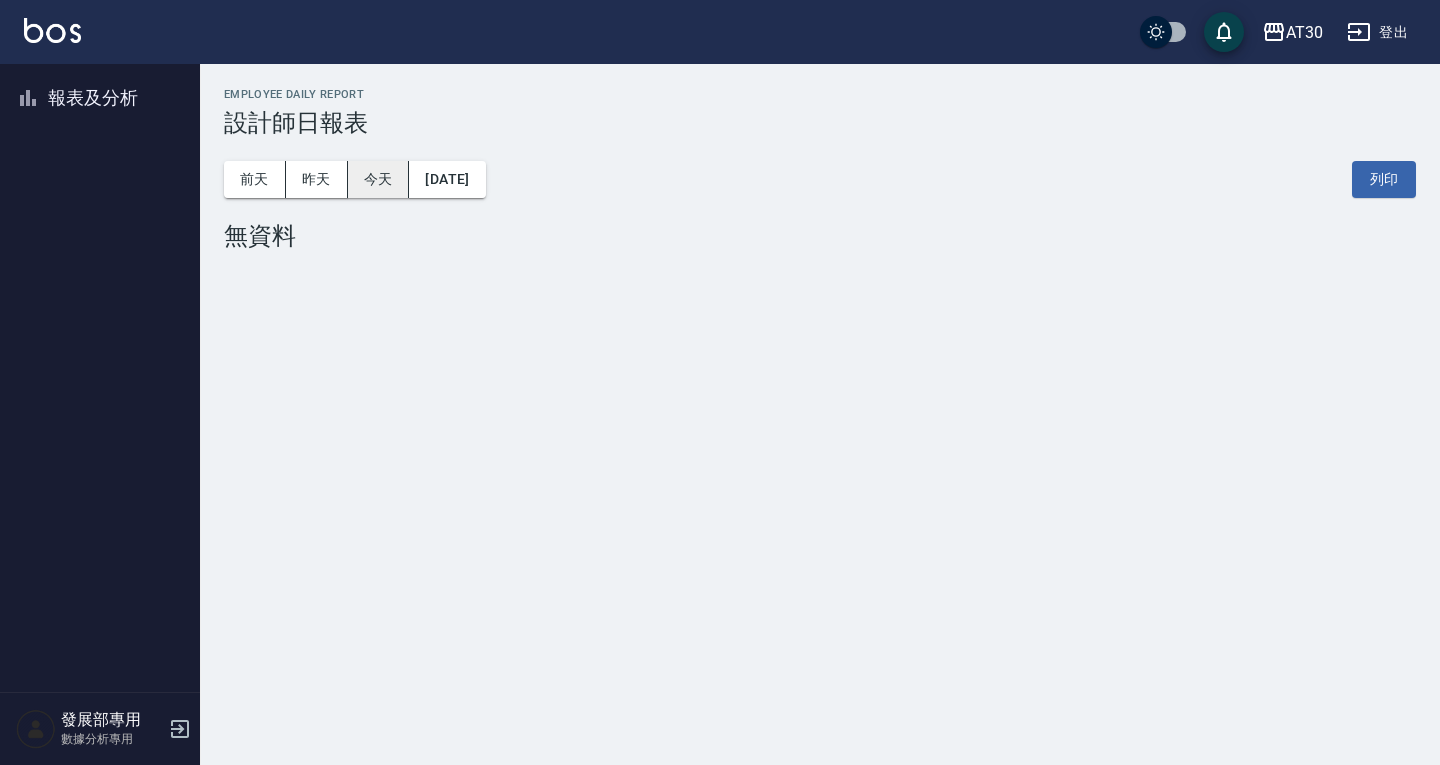 click on "今天" at bounding box center [379, 179] 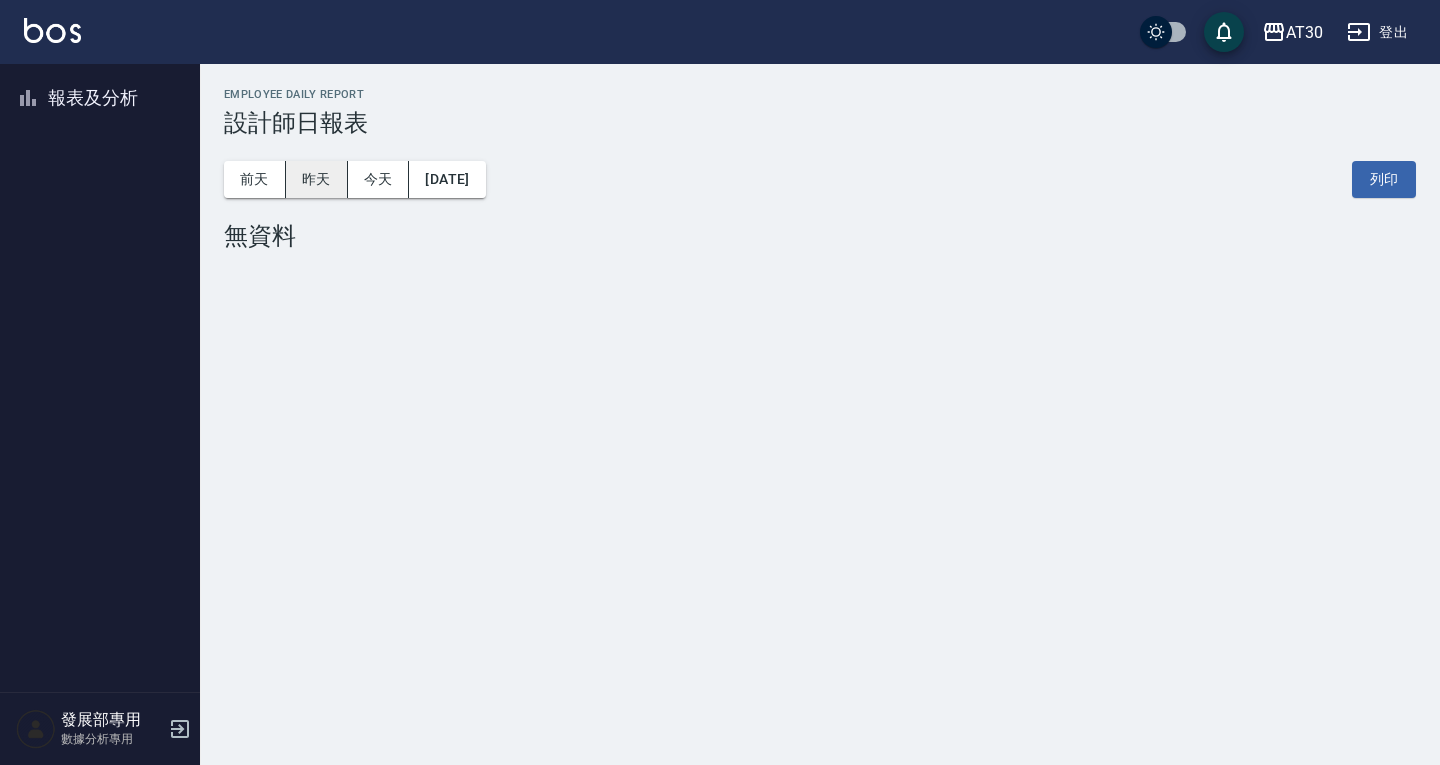 click on "昨天" at bounding box center [317, 179] 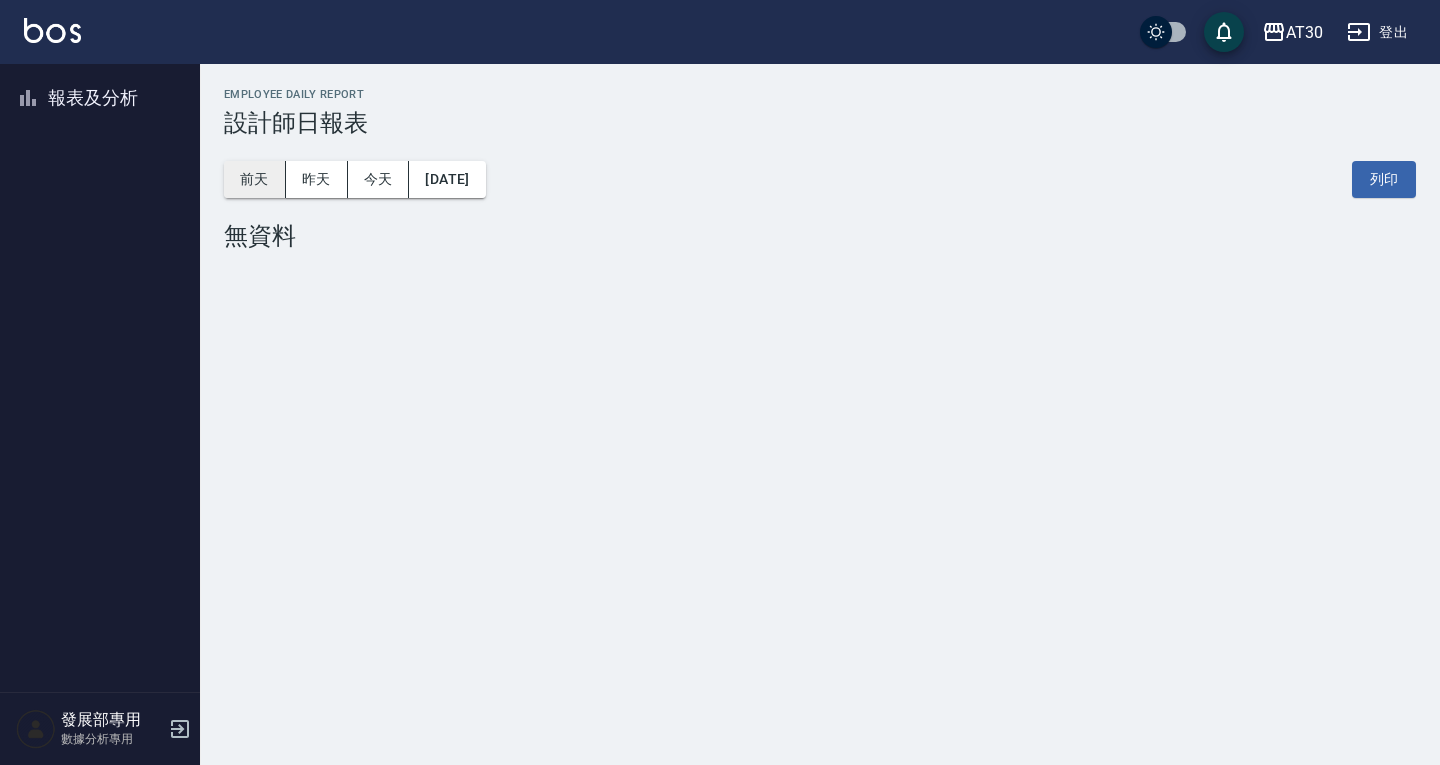 click on "前天" at bounding box center (255, 179) 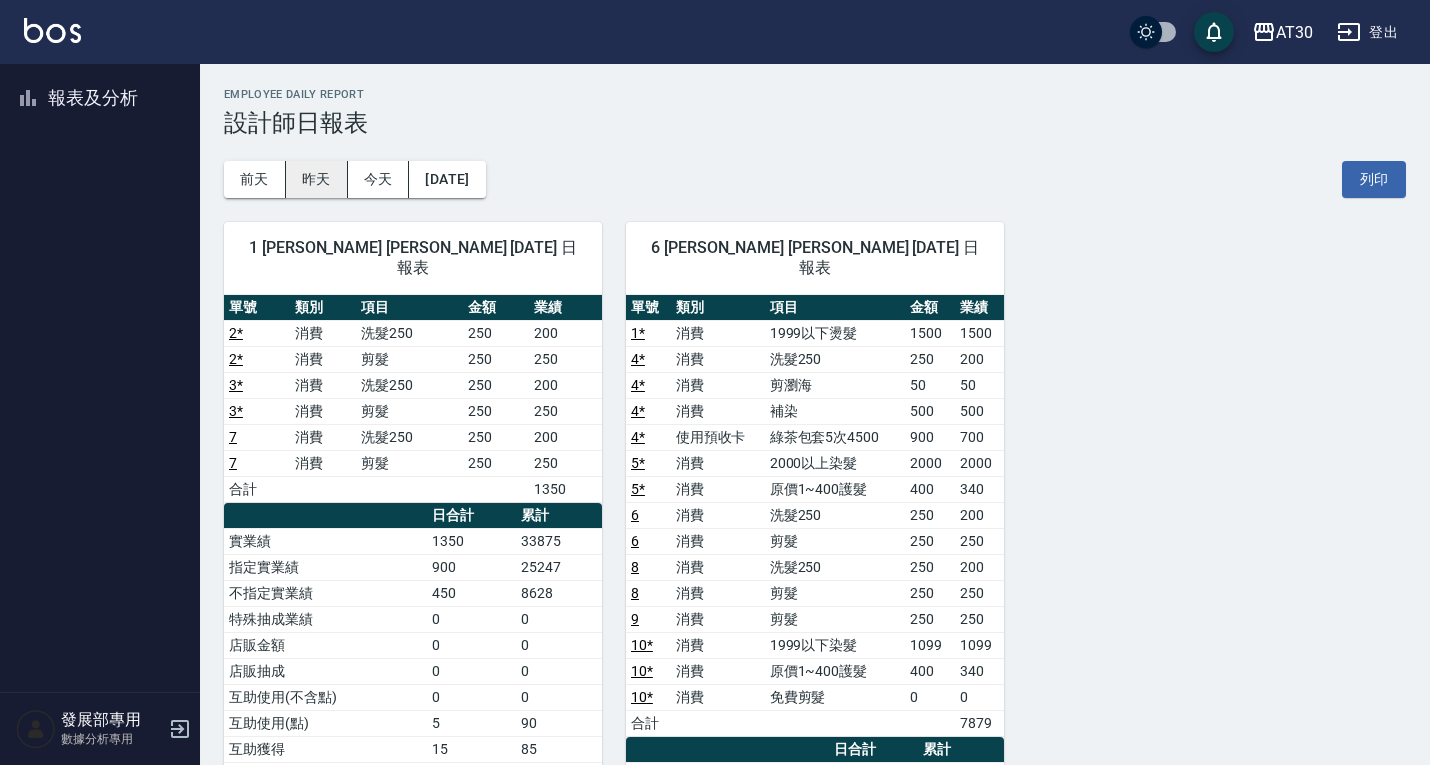 click on "昨天" at bounding box center [317, 179] 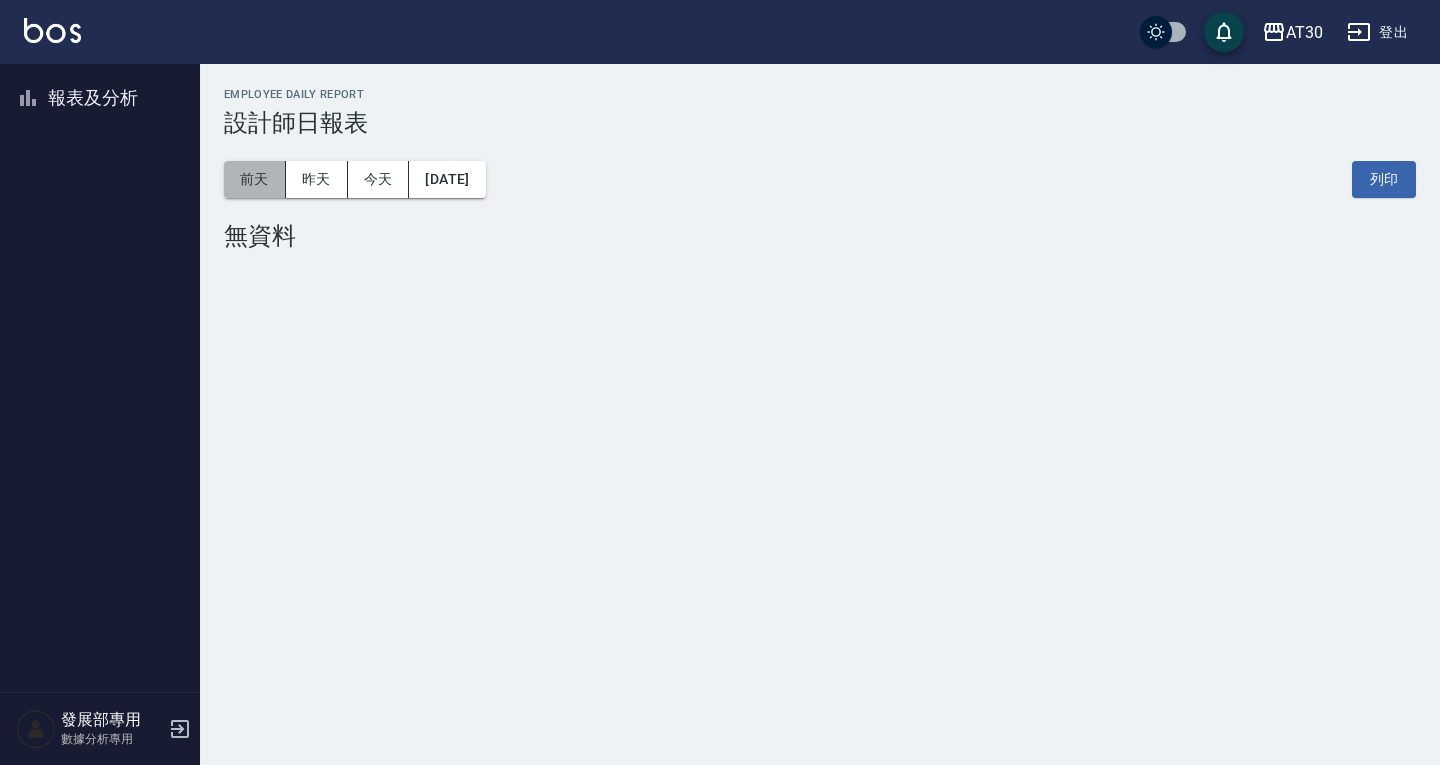 click on "前天" at bounding box center (255, 179) 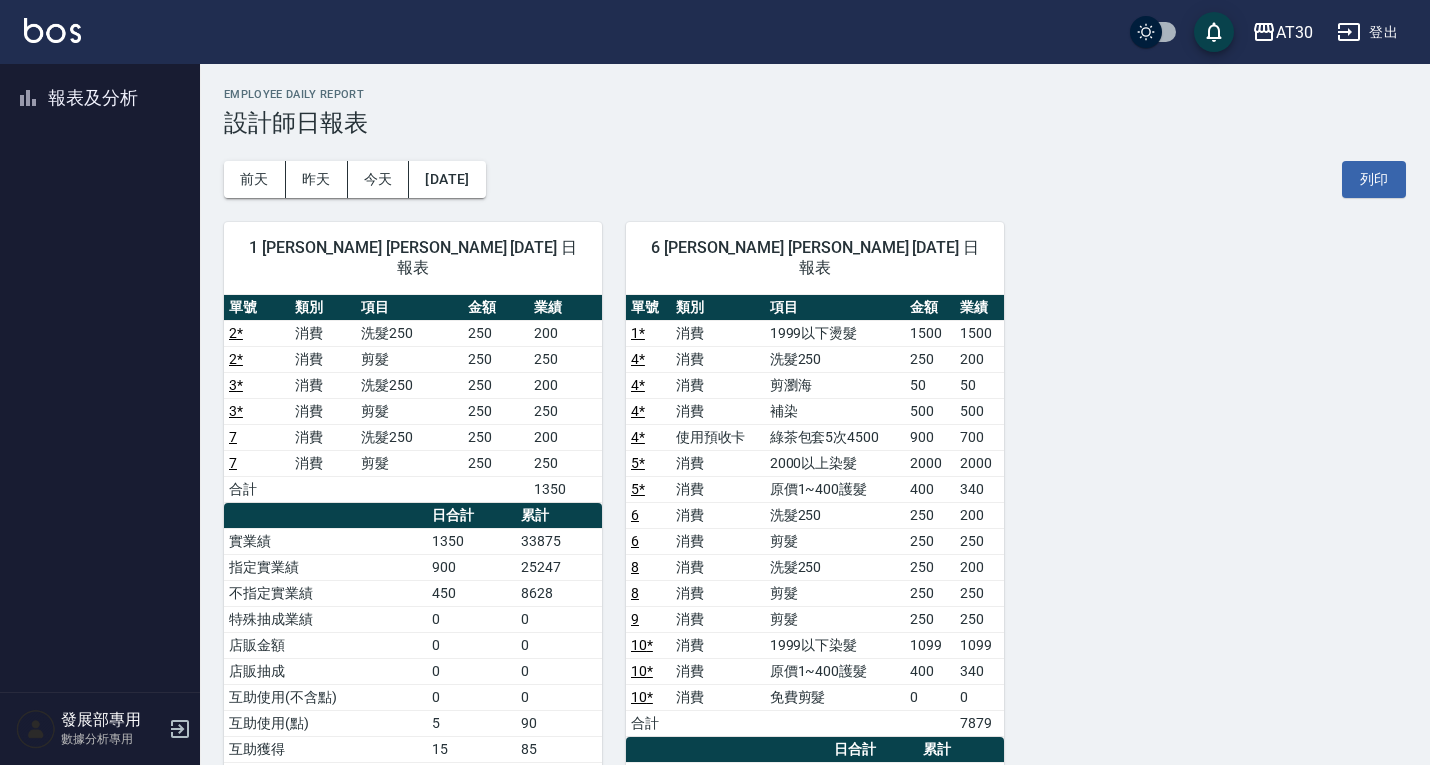 click on "報表及分析" at bounding box center (100, 98) 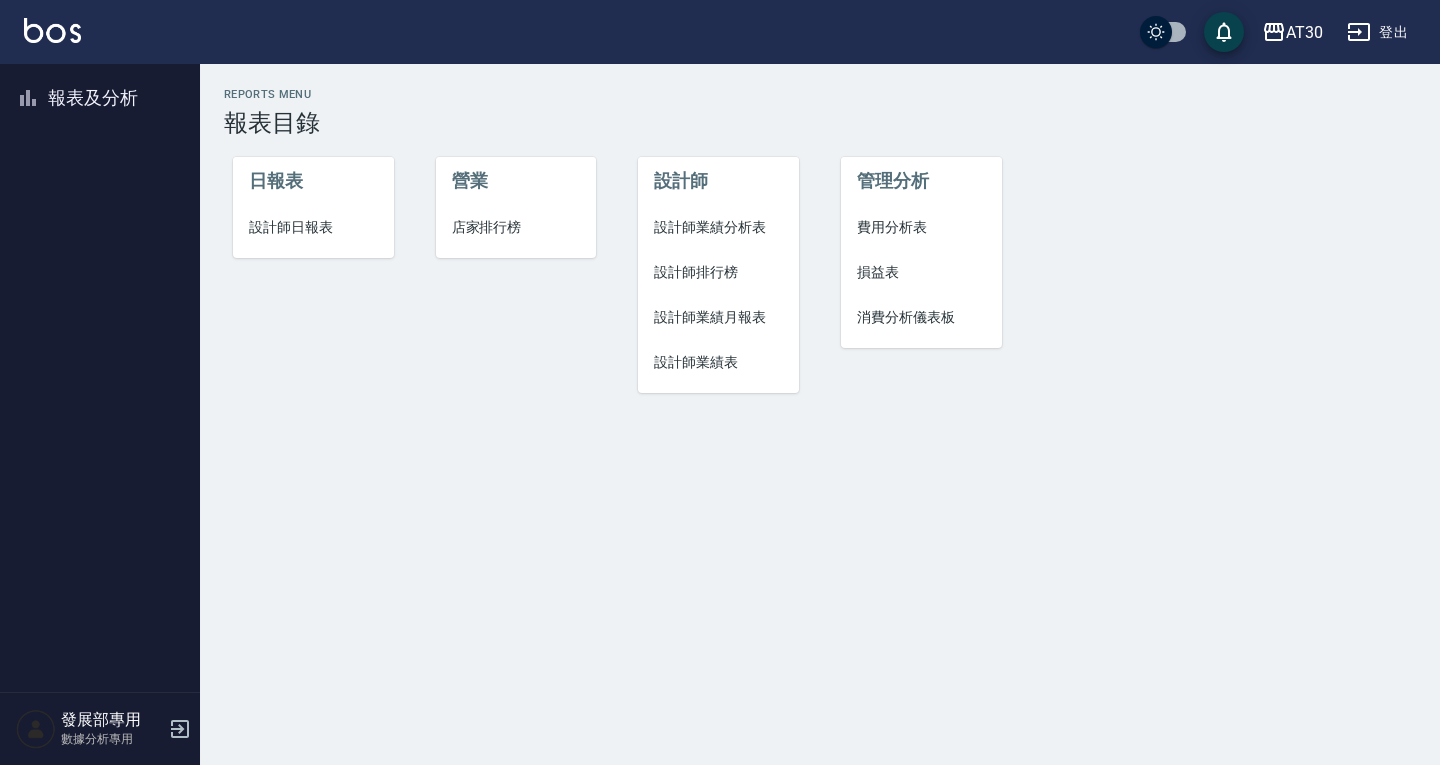 click on "設計師業績表" at bounding box center [718, 362] 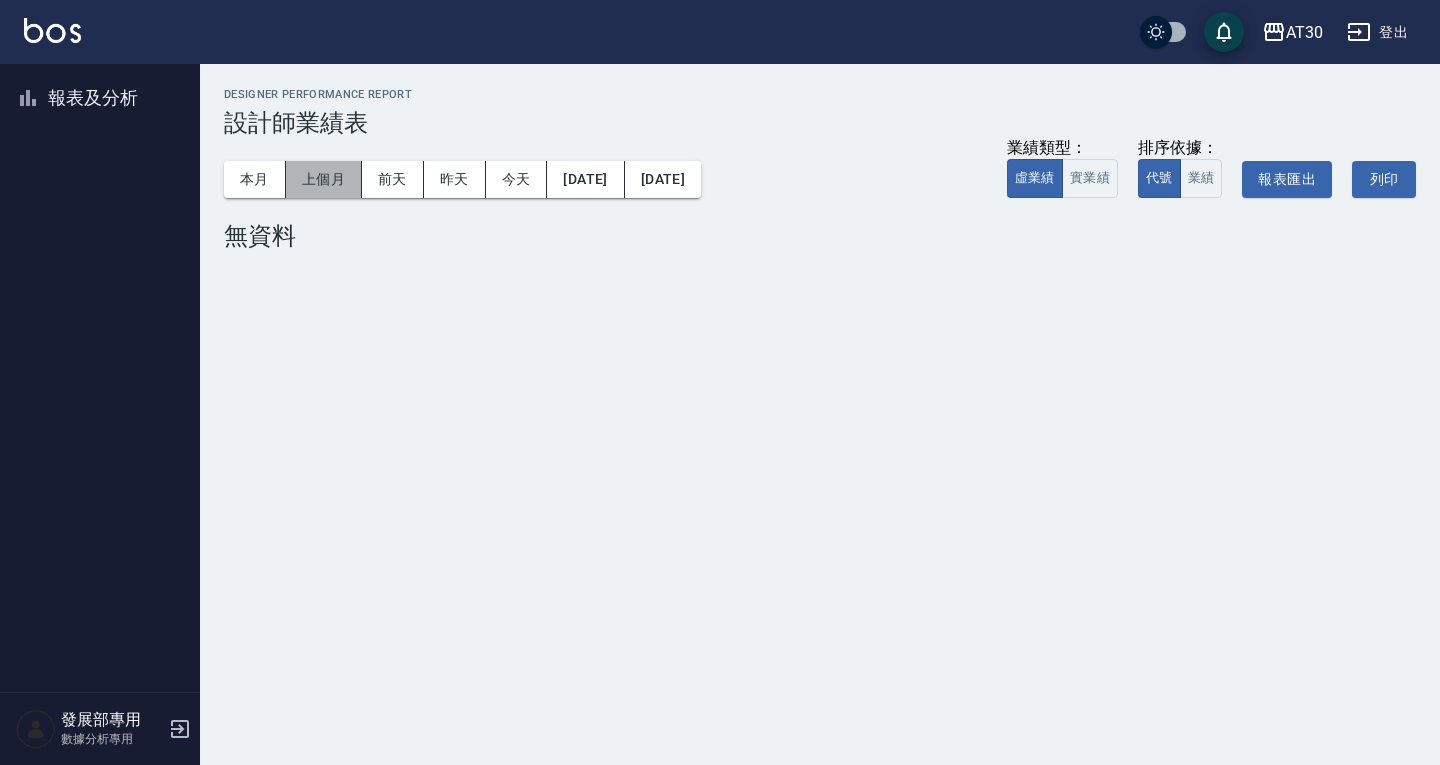 click on "上個月" at bounding box center (324, 179) 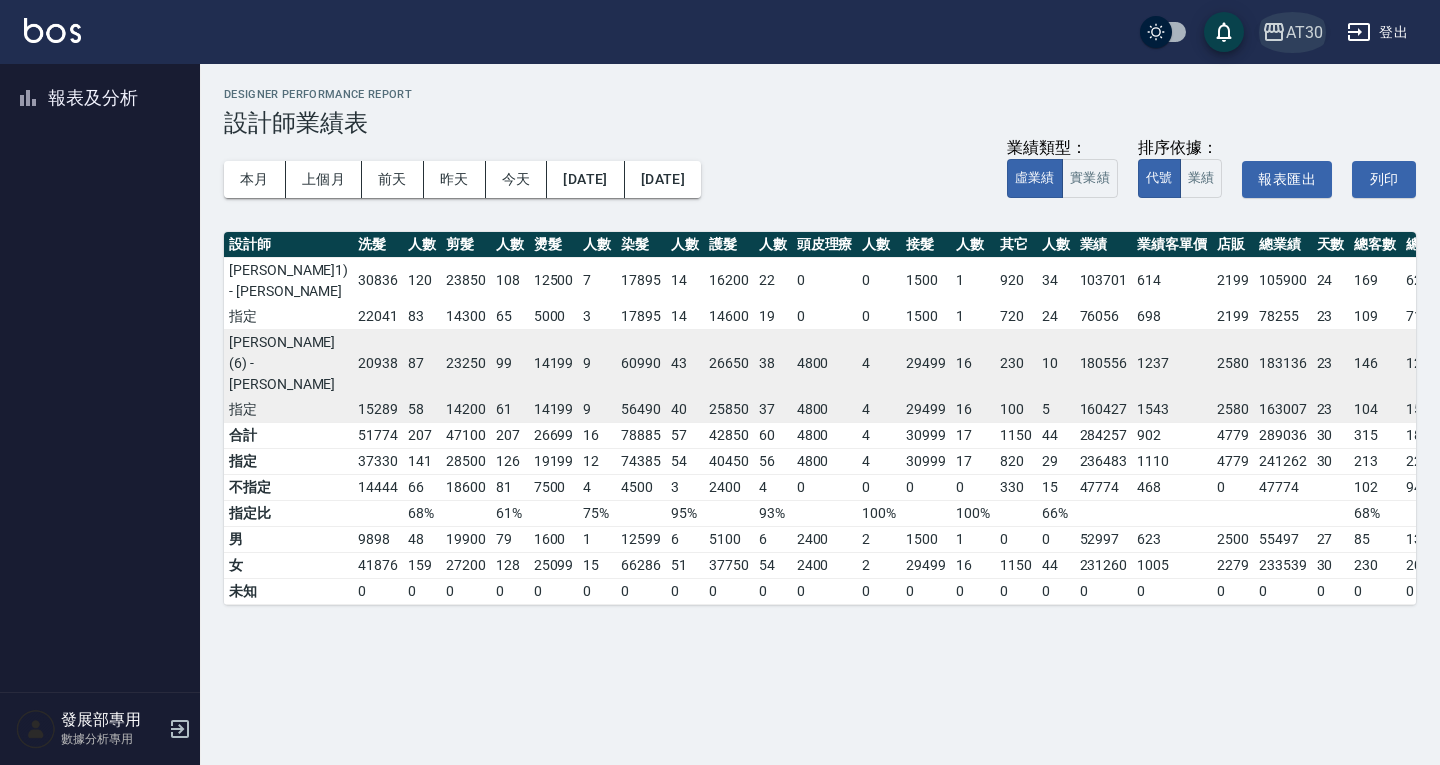 click 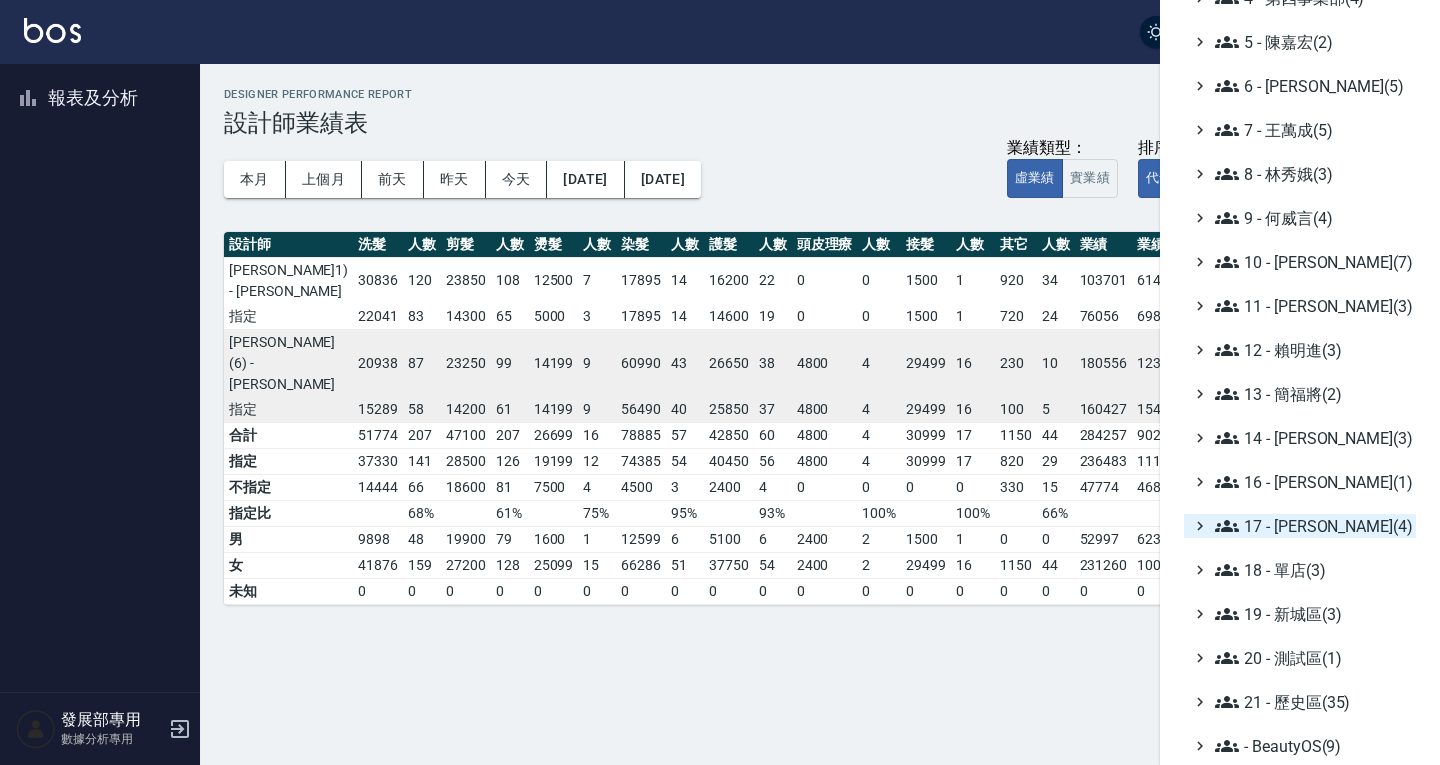 scroll, scrollTop: 291, scrollLeft: 0, axis: vertical 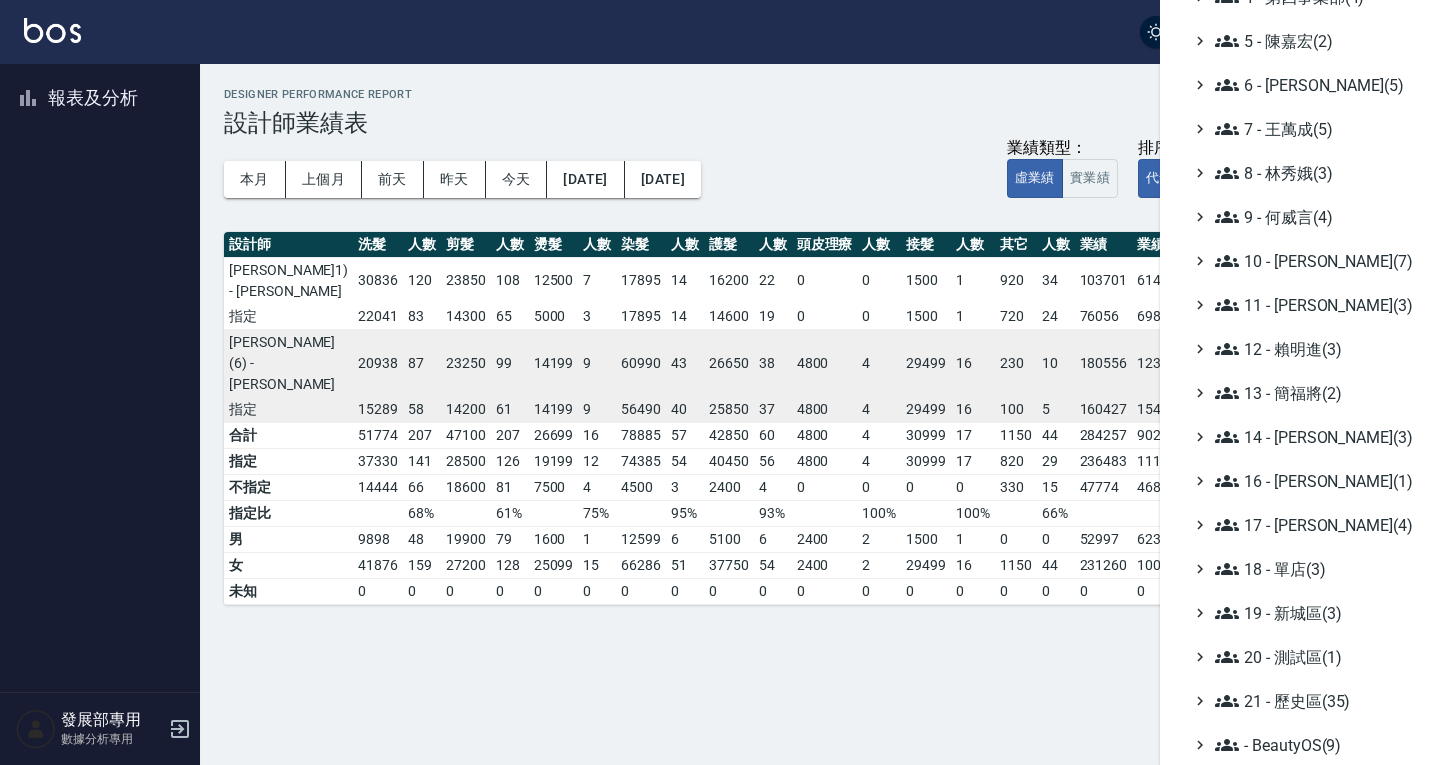 click on "全部(232) 0 - 總管理處(1) 1 - 第一事業部(8) 2 - 第二事業部(2) 3 - 第三事業部(3) 4 - 第四事業部(4) 5 - 陳嘉宏(2) 6 - 賴明男(5) 7 - 王萬成(5) 8 - 林秀娥(3) 9 - 何威言(4) 10 - 楊家昕(7) 11 - 陳清江(3) 12 - 賴明進(3) 13 - 簡福將(2) 14 - 李欣哲(3) 16 - 蕭楊吉(1) 17 - 顏鵬原(4) 18 - 單店(3) 19 - 新城區(3) 20 - 測試區(1) 21 - 歷史區(35)  - BeautyOS(9)" at bounding box center [1300, 261] 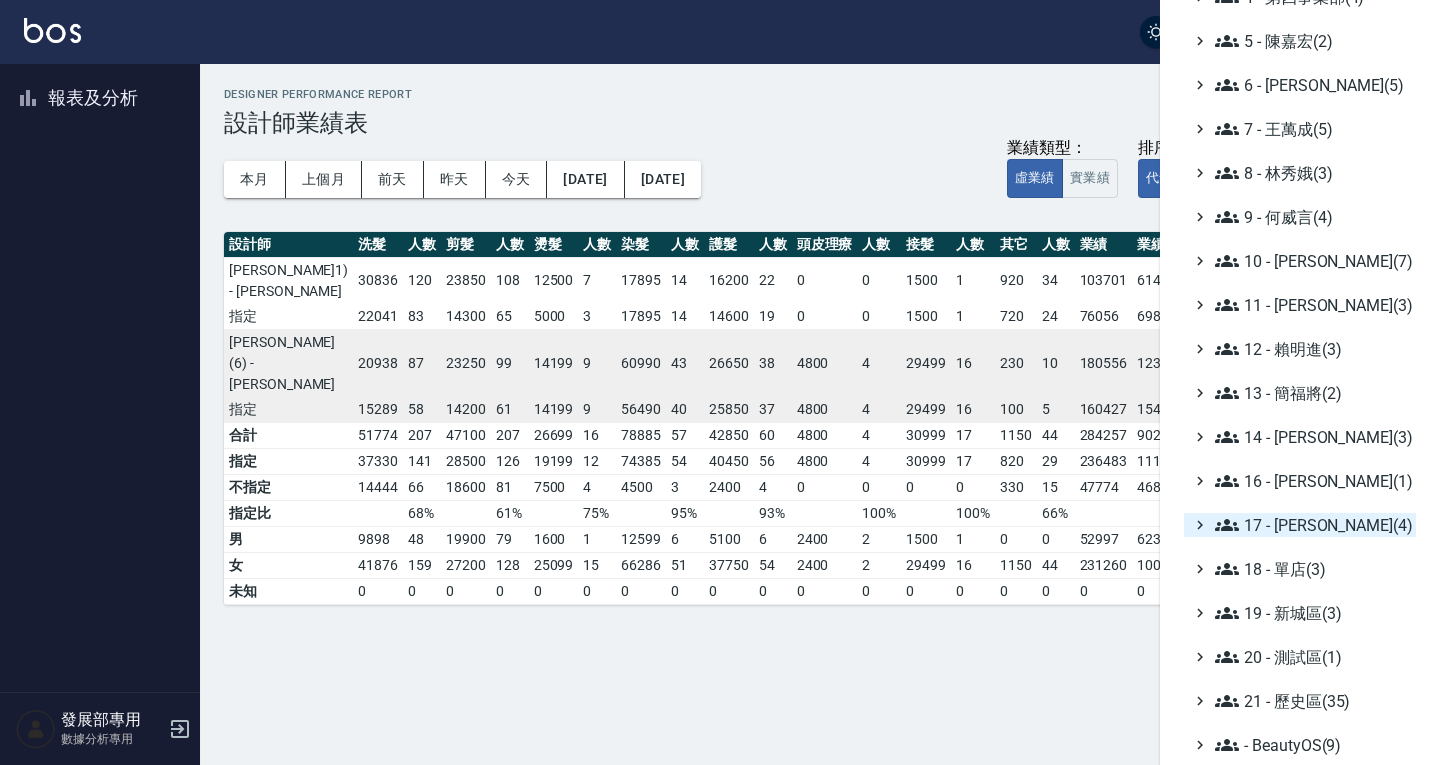 click on "17 - 顏鵬原(4)" at bounding box center [1311, 525] 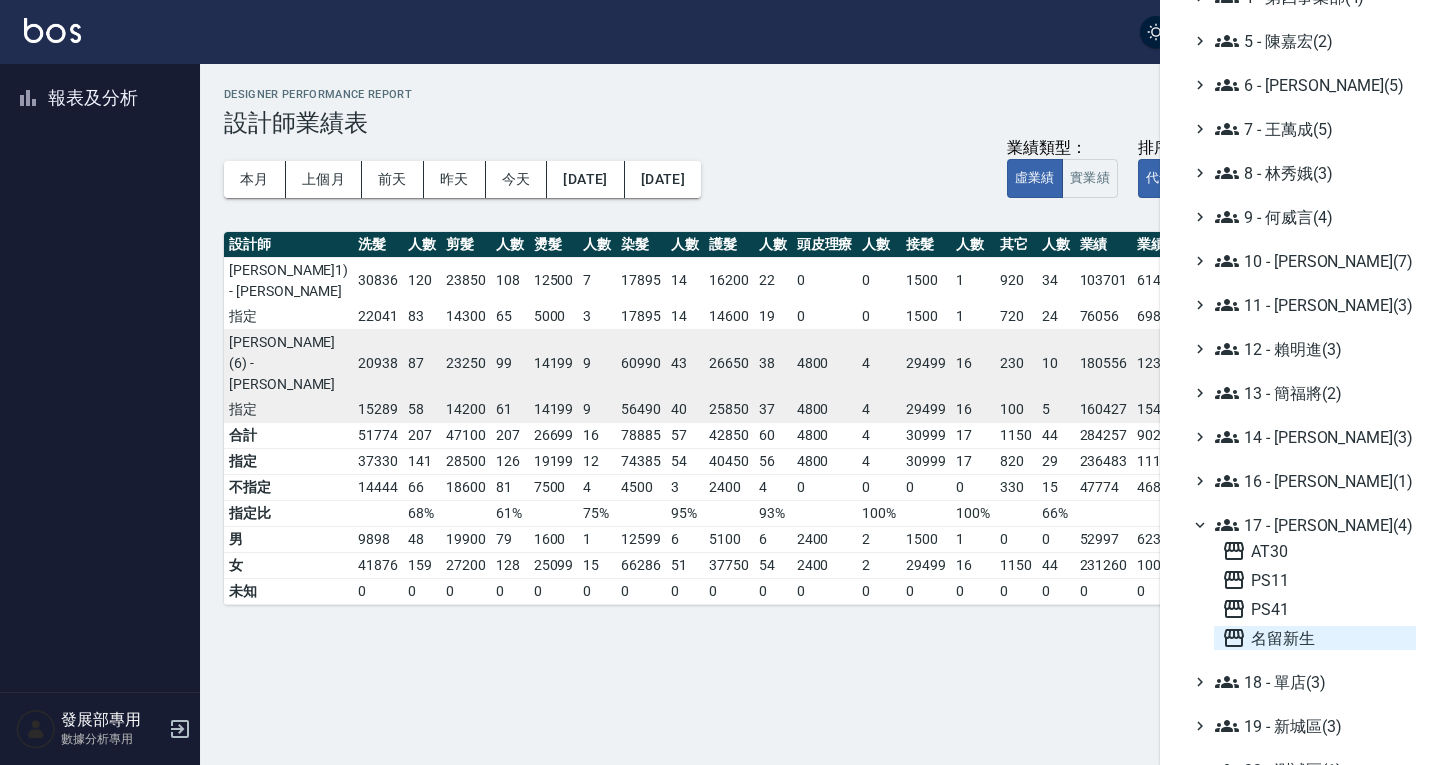 click on "名留新生" at bounding box center [1315, 638] 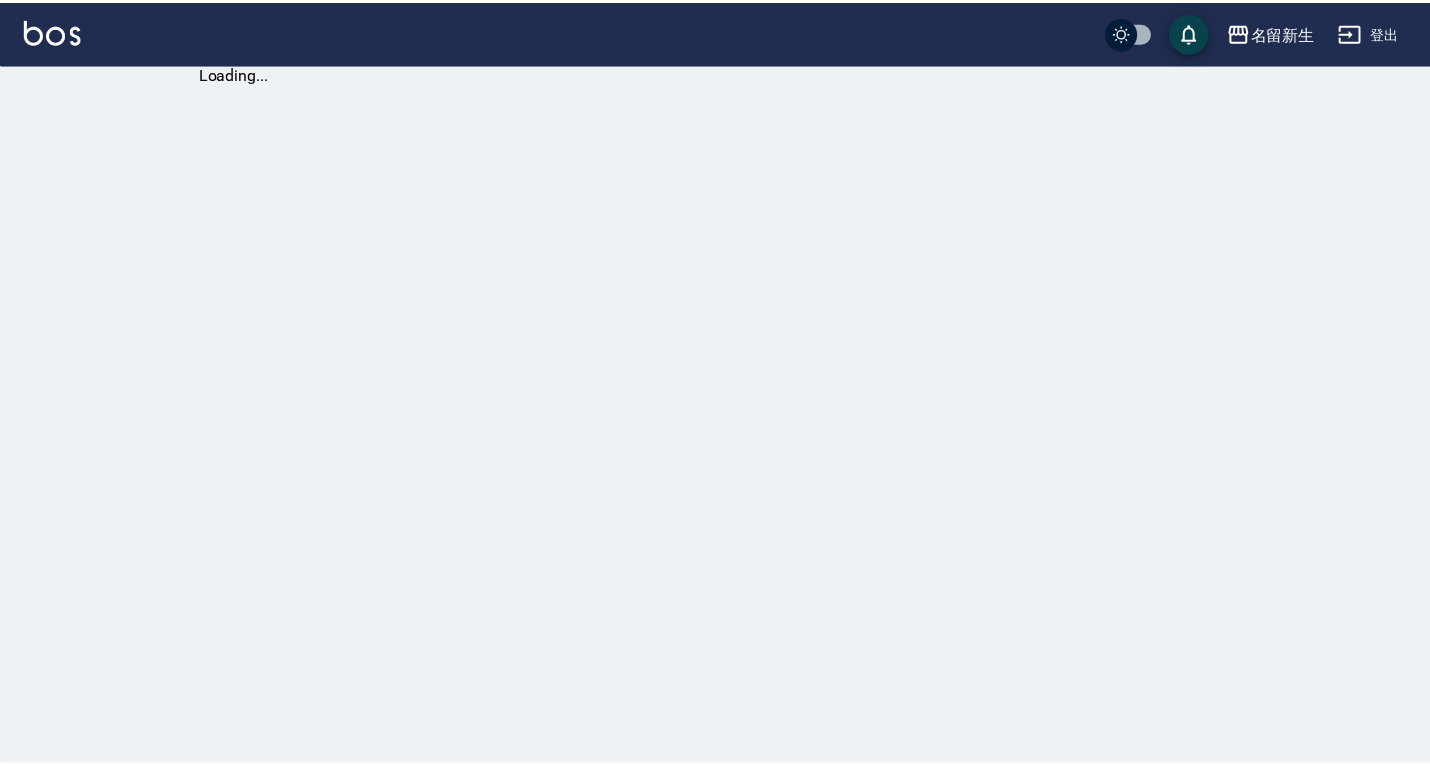 scroll, scrollTop: 0, scrollLeft: 0, axis: both 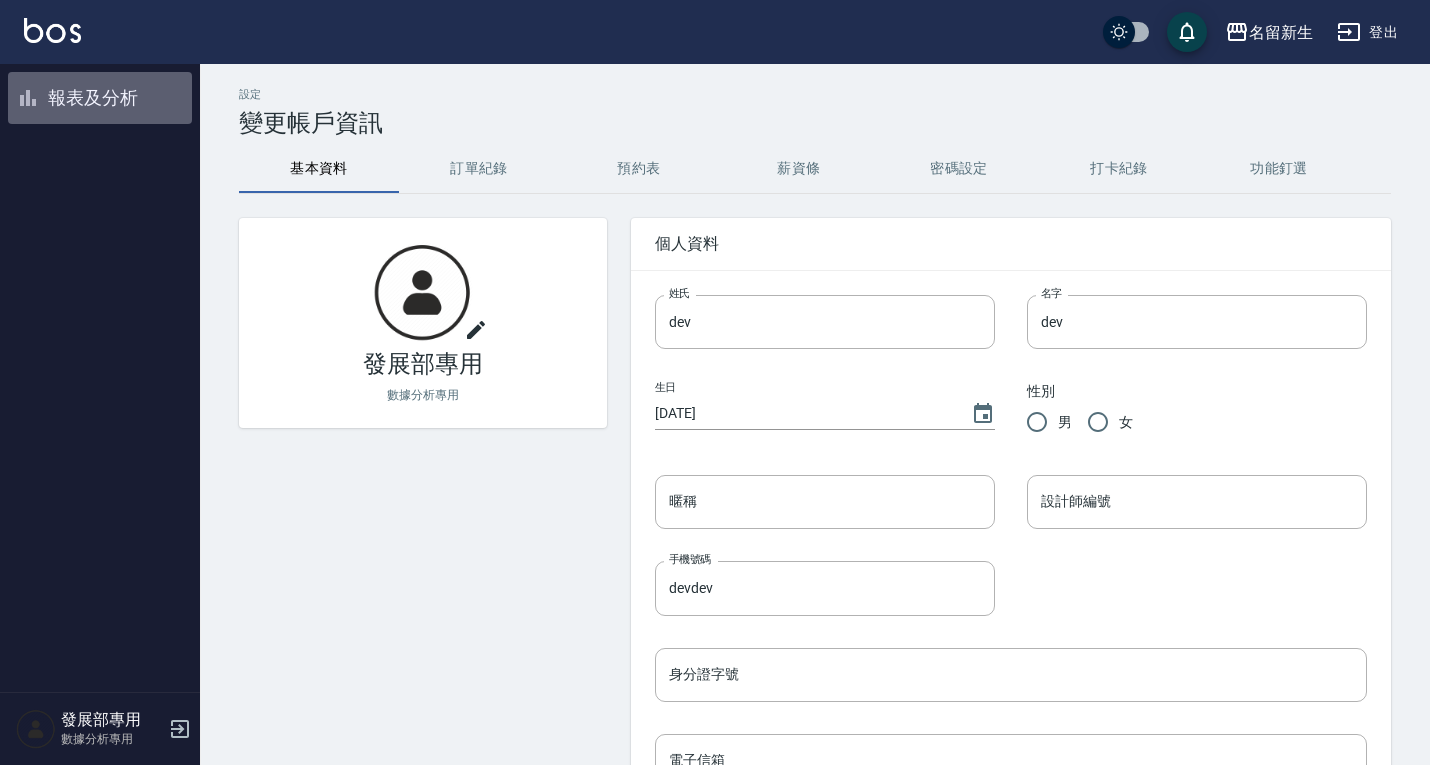 click on "報表及分析" at bounding box center (100, 98) 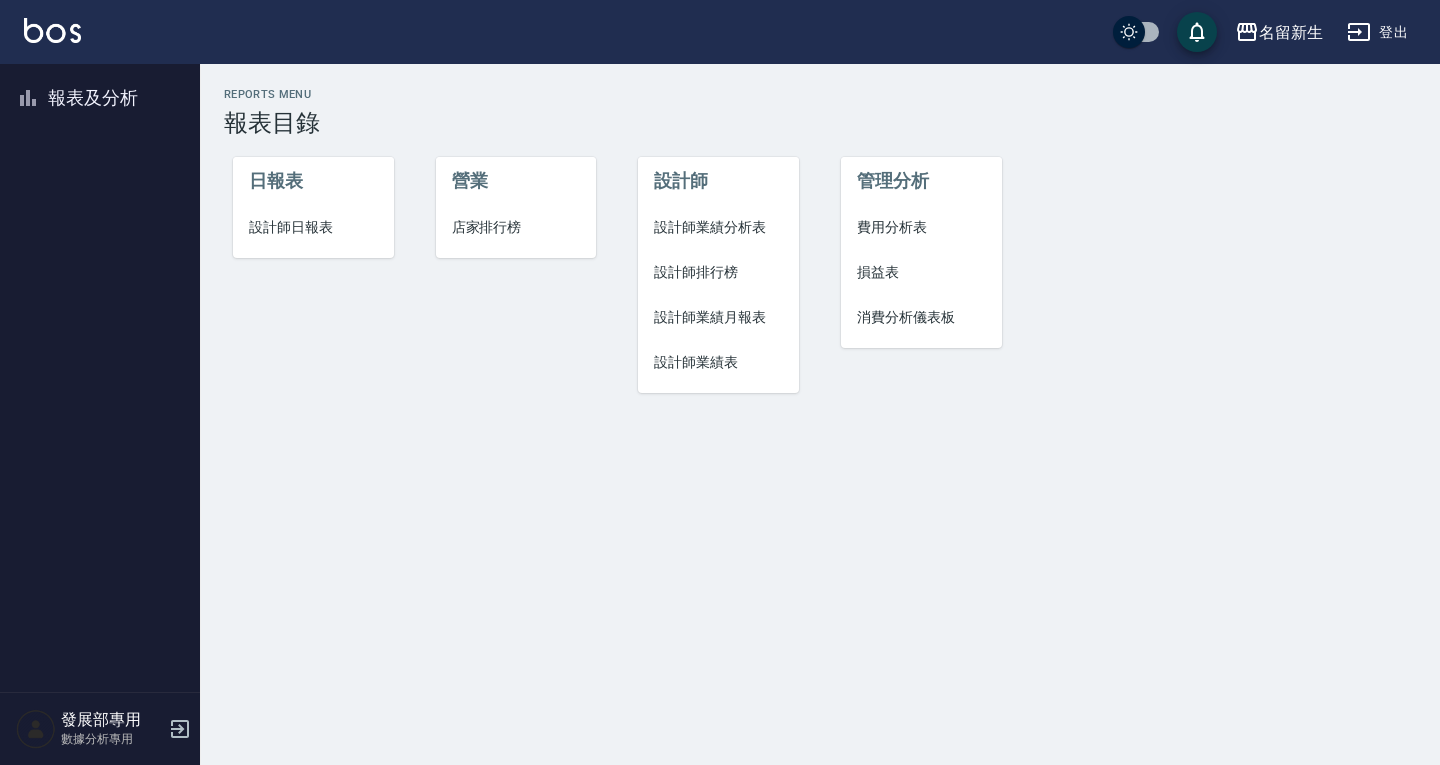 click on "設計師日報表" at bounding box center (313, 227) 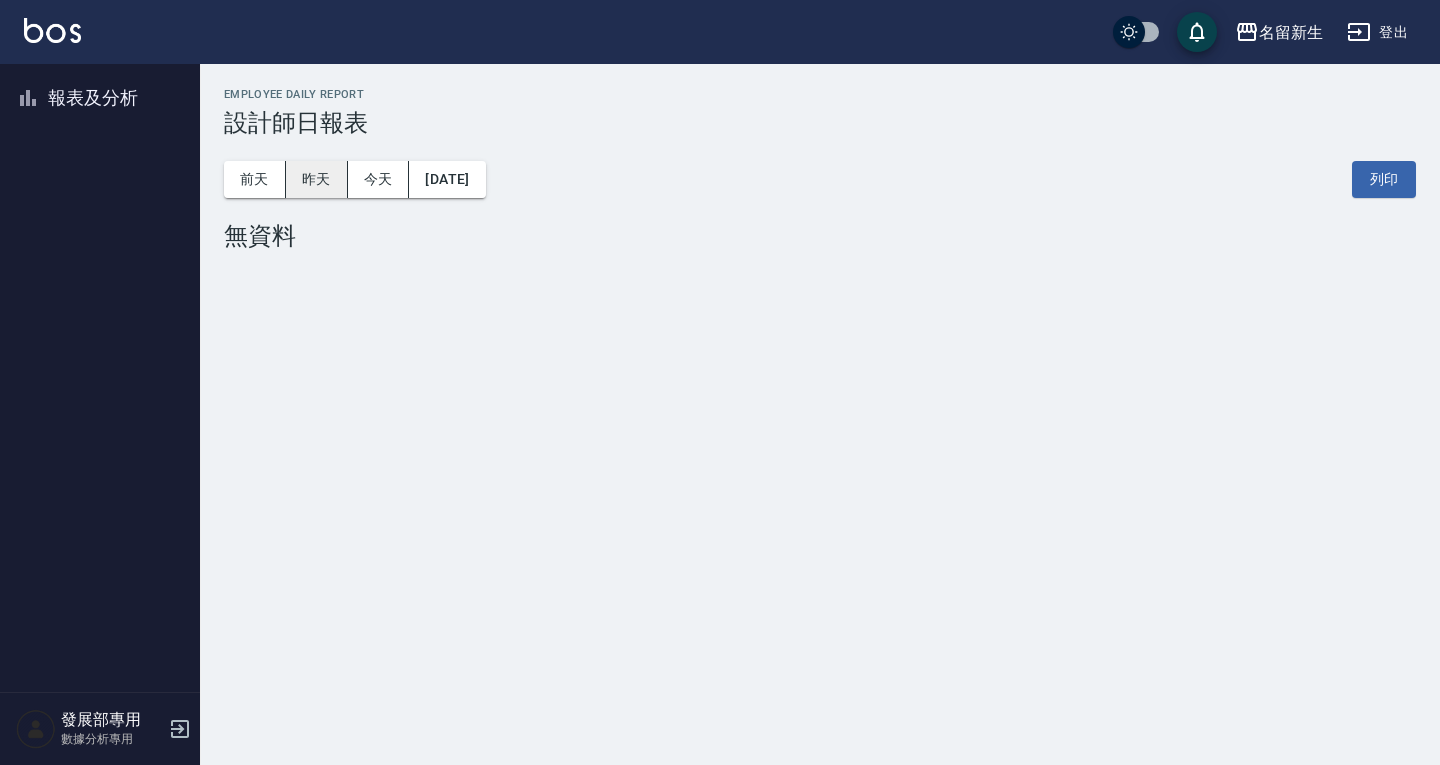 click on "昨天" at bounding box center (317, 179) 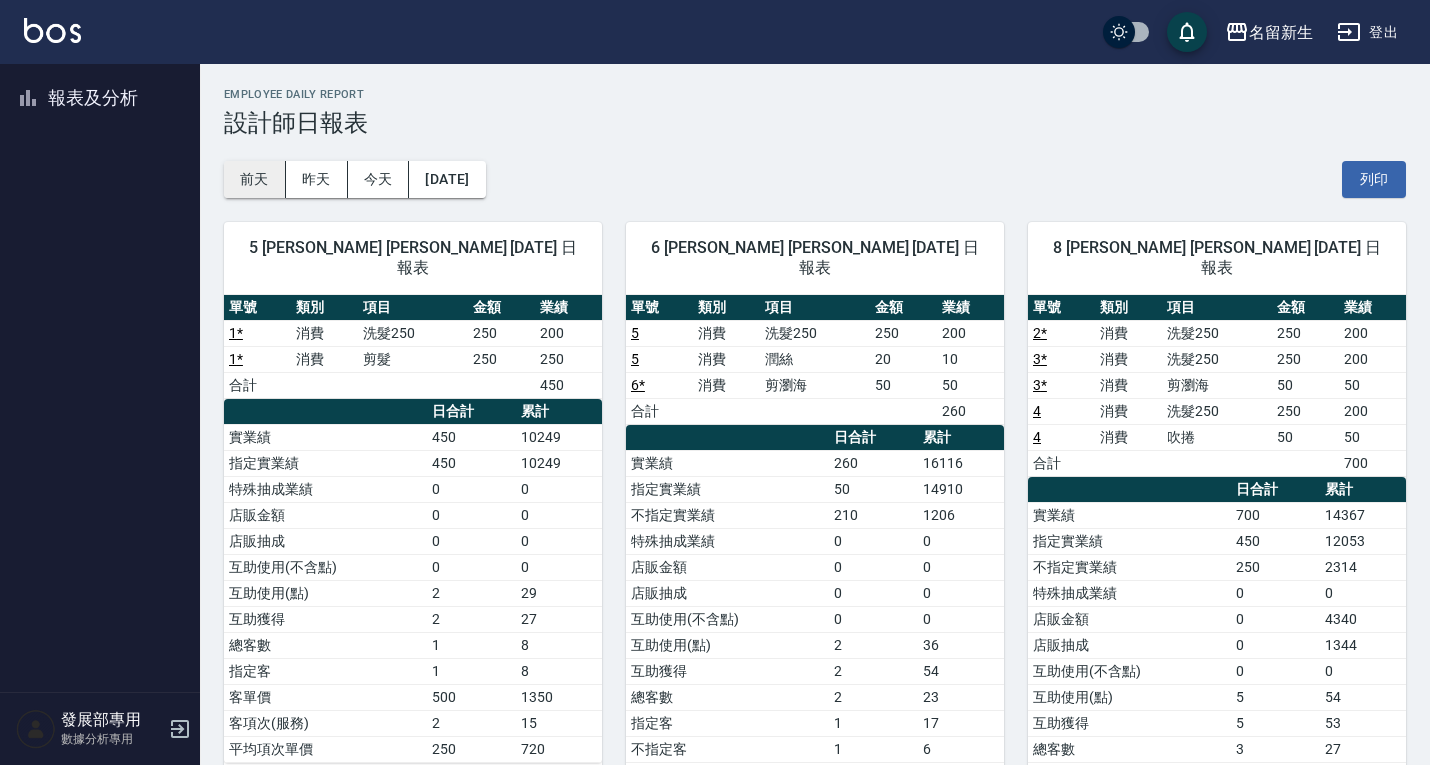 click on "前天" at bounding box center (255, 179) 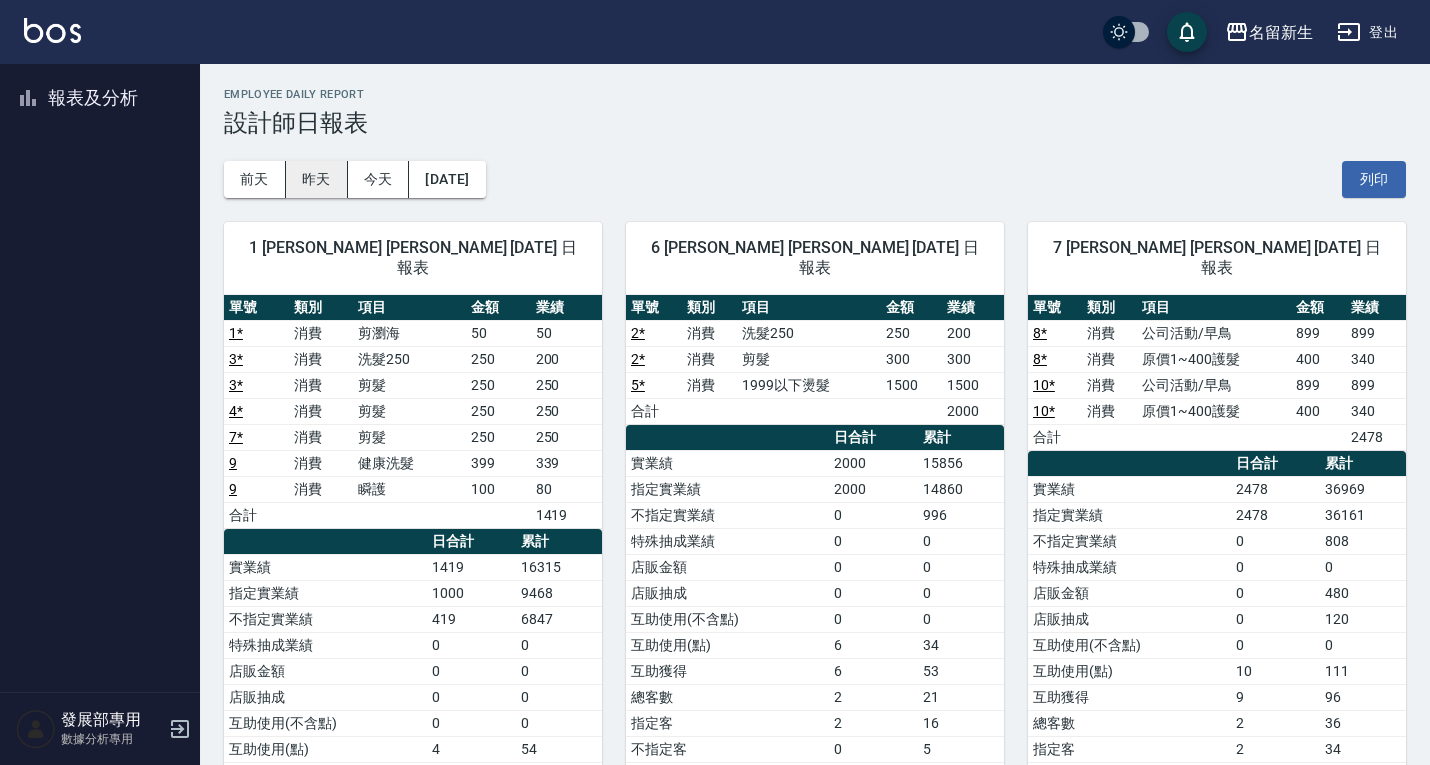 click on "昨天" at bounding box center [317, 179] 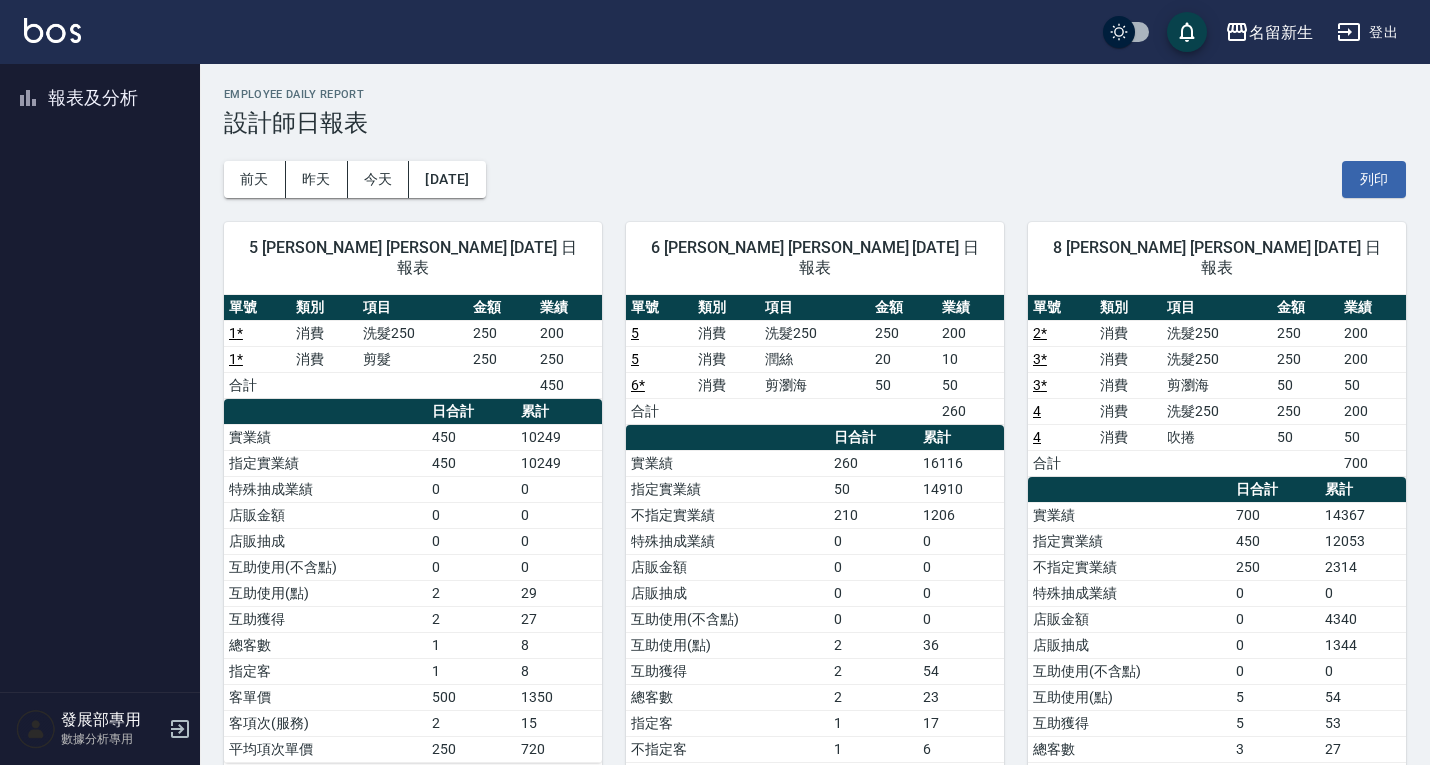 scroll, scrollTop: 0, scrollLeft: 0, axis: both 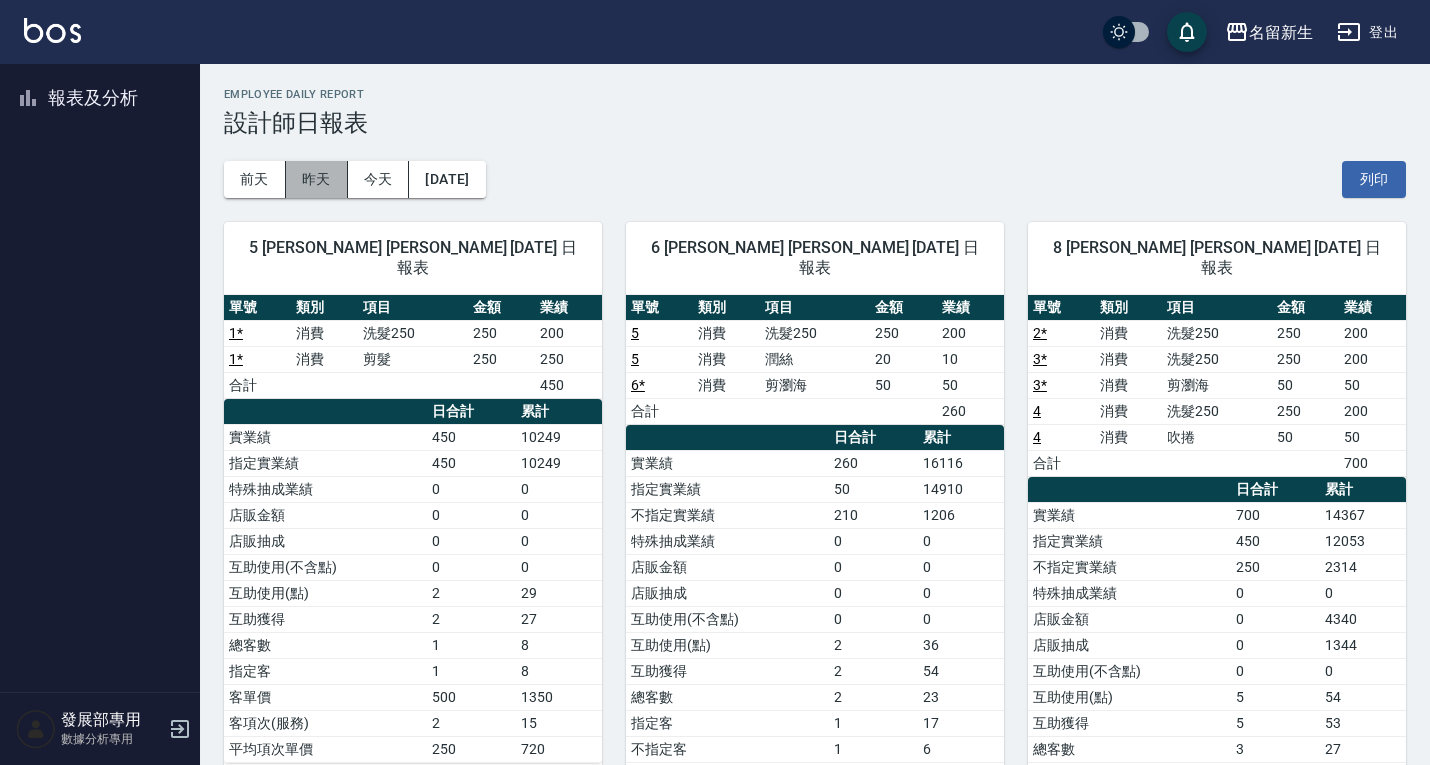click on "昨天" at bounding box center [317, 179] 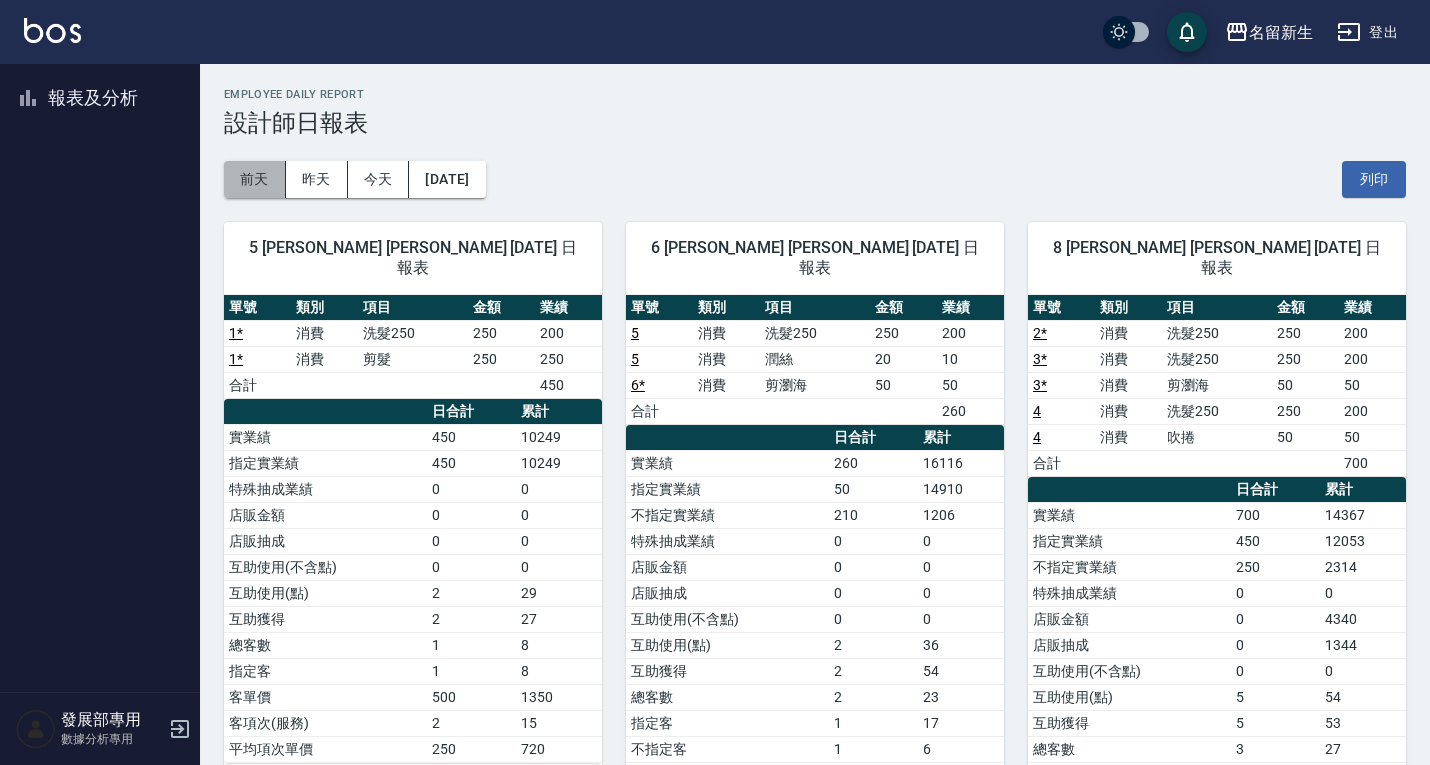 click on "前天" at bounding box center [255, 179] 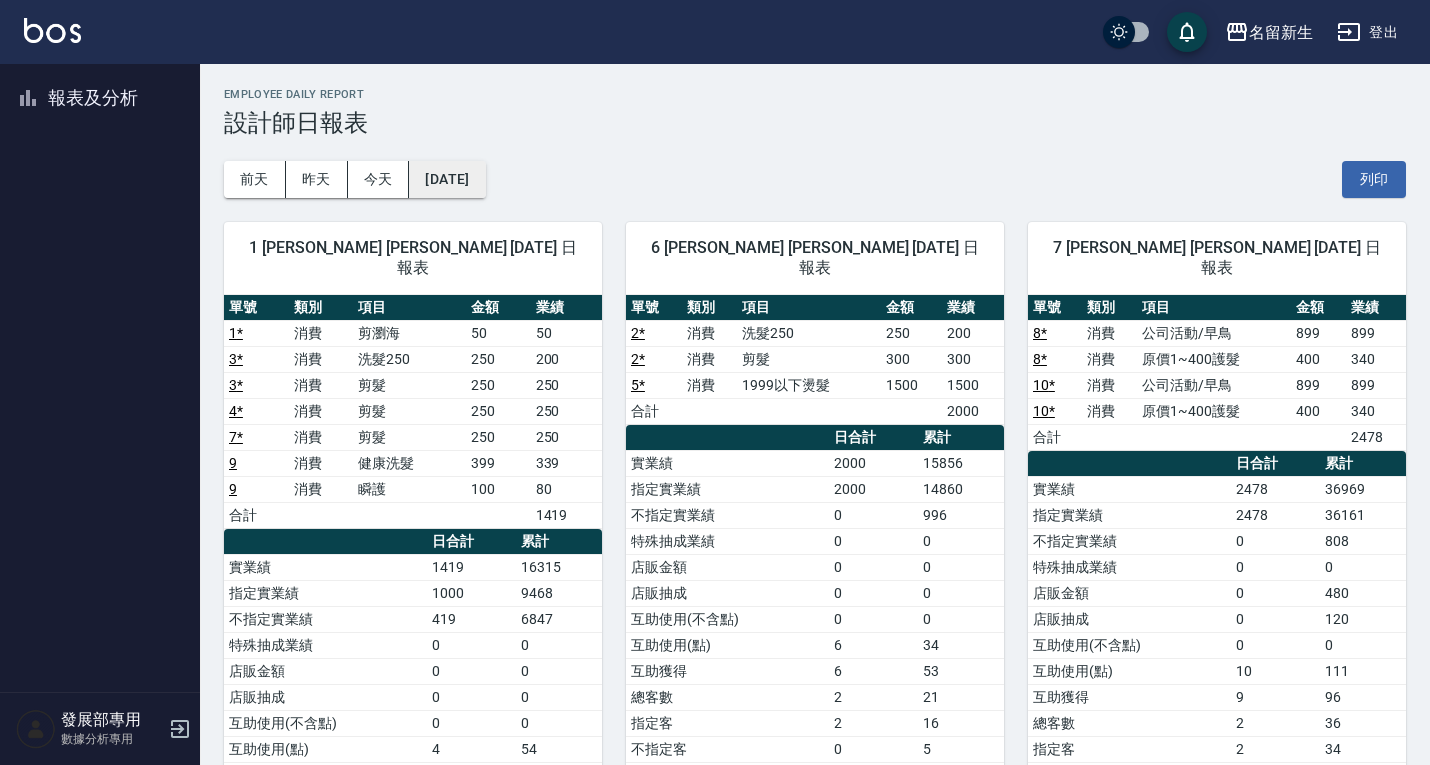 click on "[DATE]" at bounding box center [447, 179] 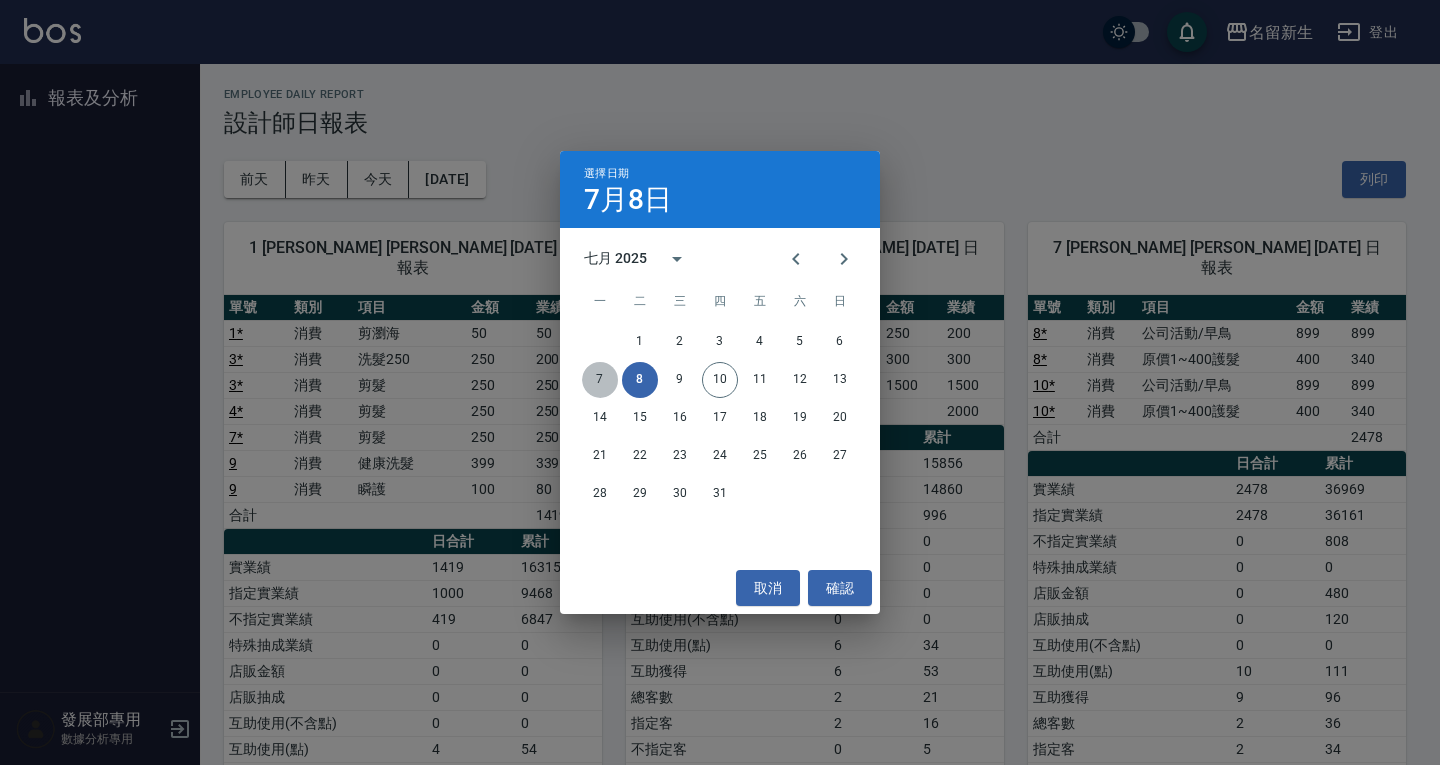 click on "7" at bounding box center (600, 380) 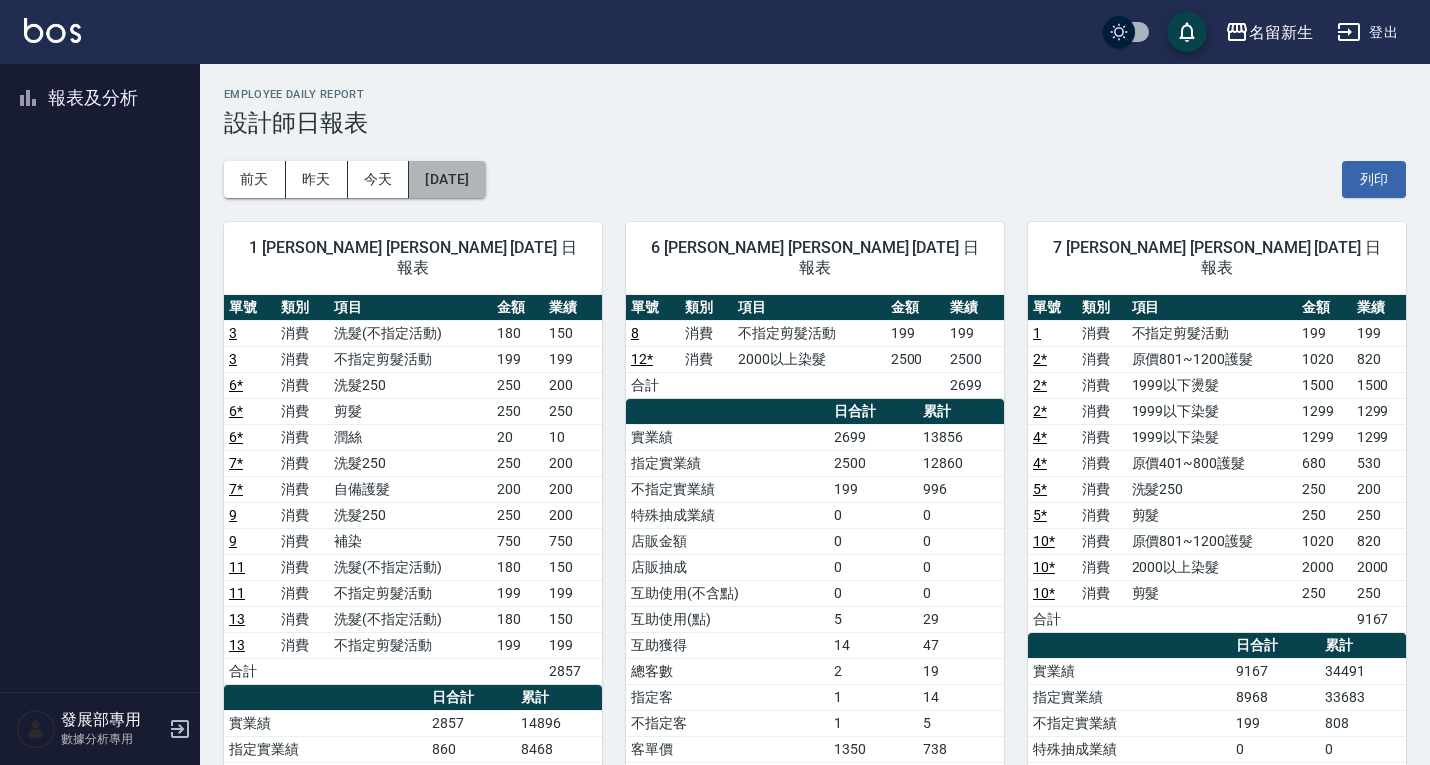 click on "[DATE]" at bounding box center [447, 179] 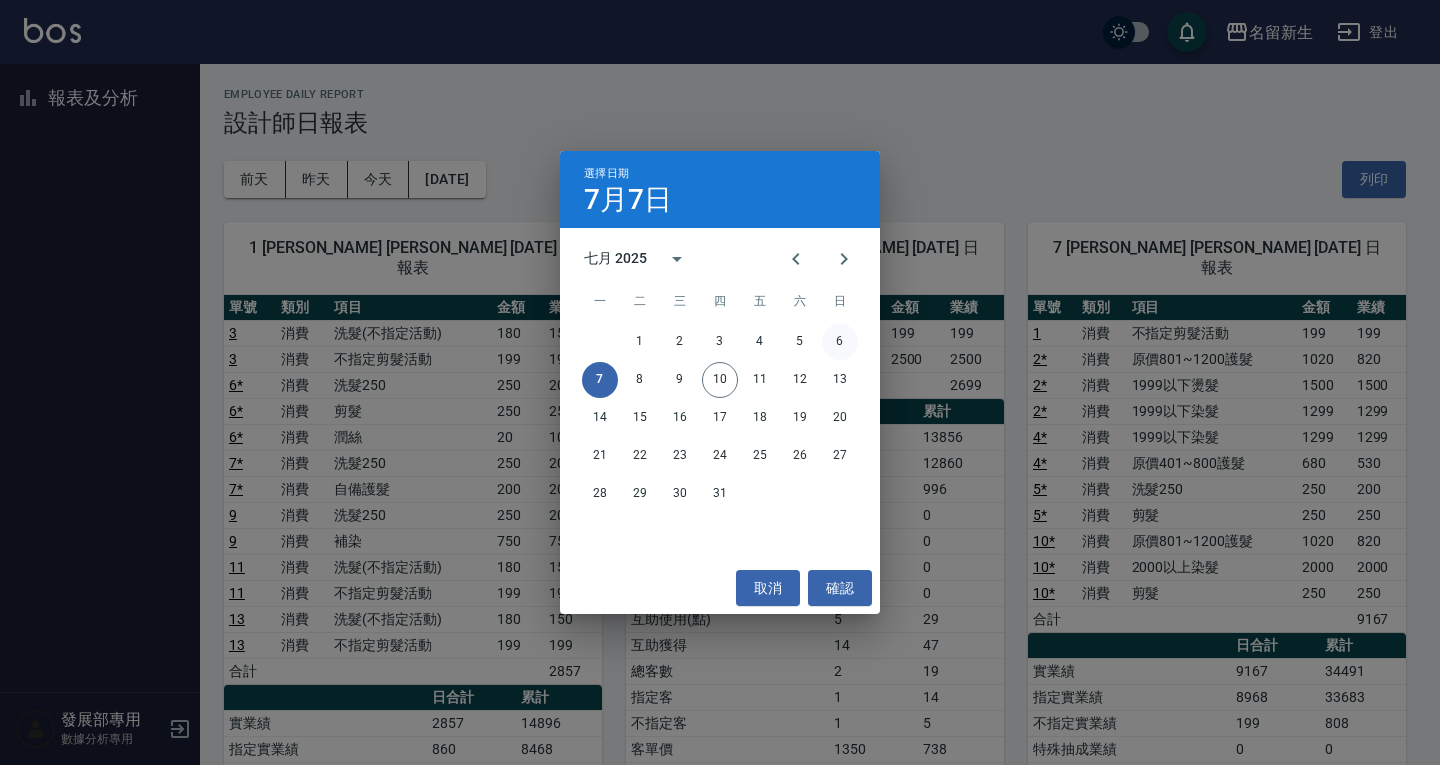 click on "6" at bounding box center (840, 342) 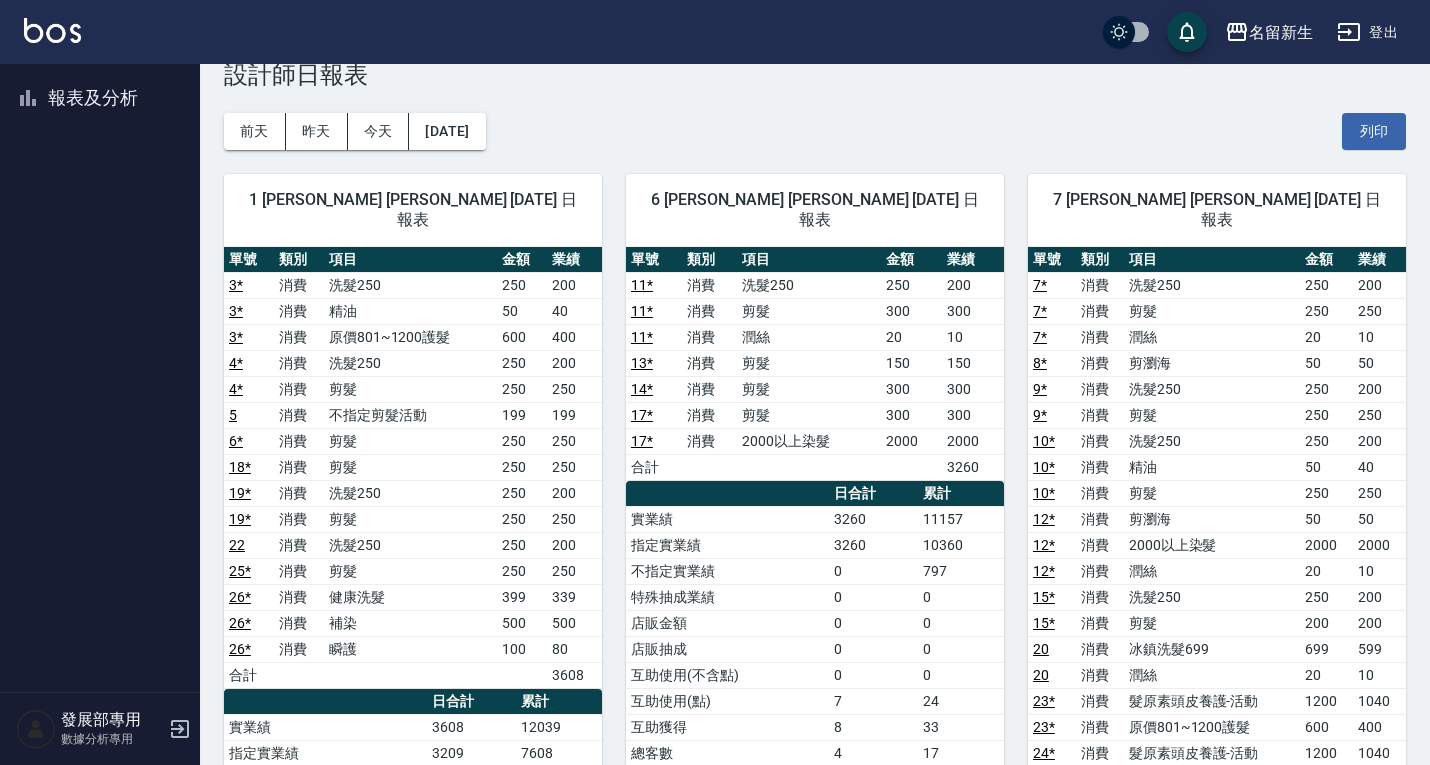 scroll, scrollTop: 100, scrollLeft: 0, axis: vertical 